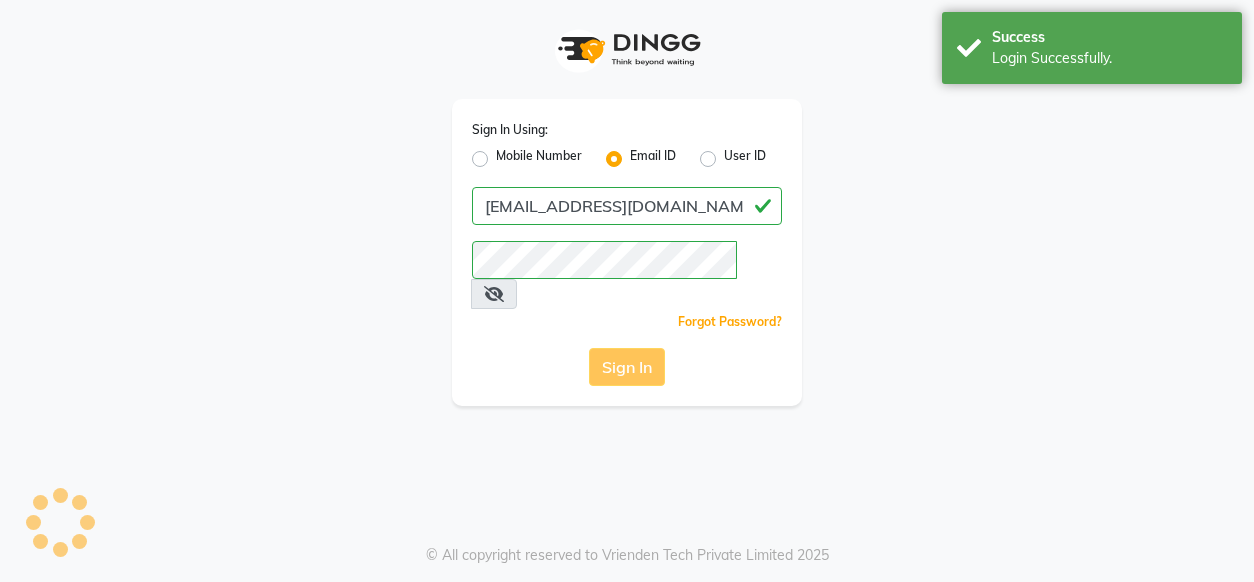 scroll, scrollTop: 0, scrollLeft: 0, axis: both 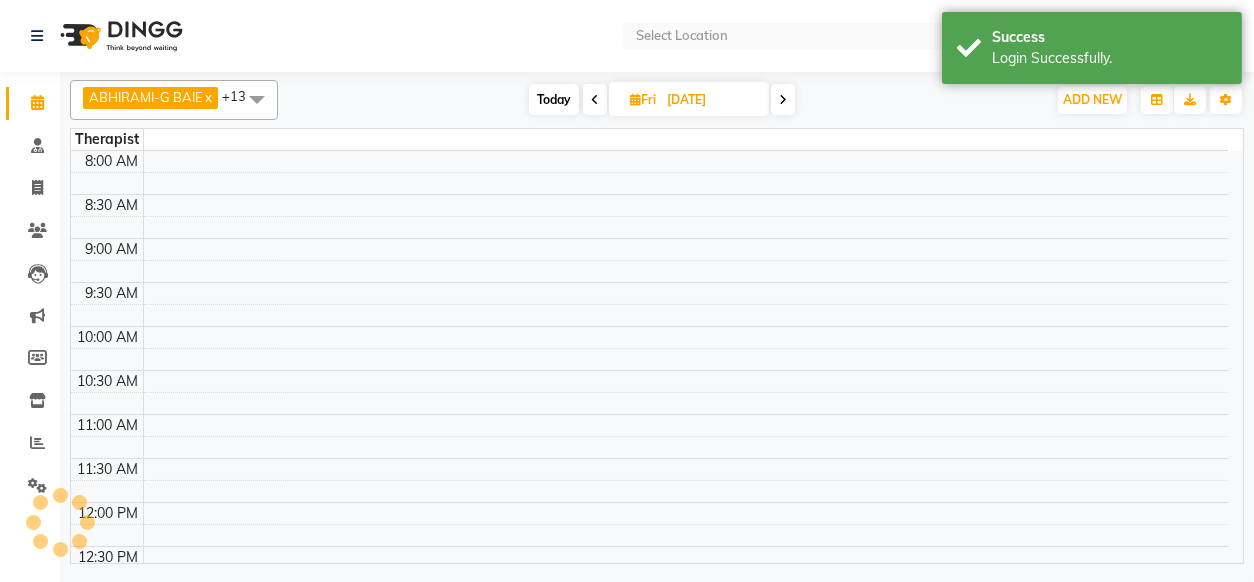 select on "en" 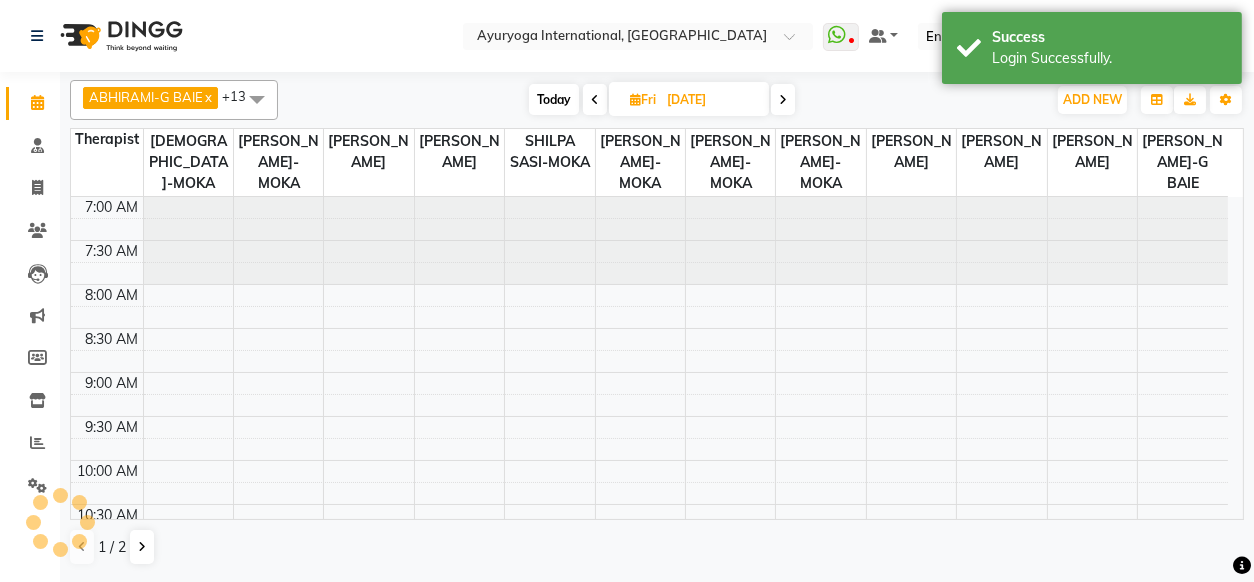 scroll, scrollTop: 0, scrollLeft: 0, axis: both 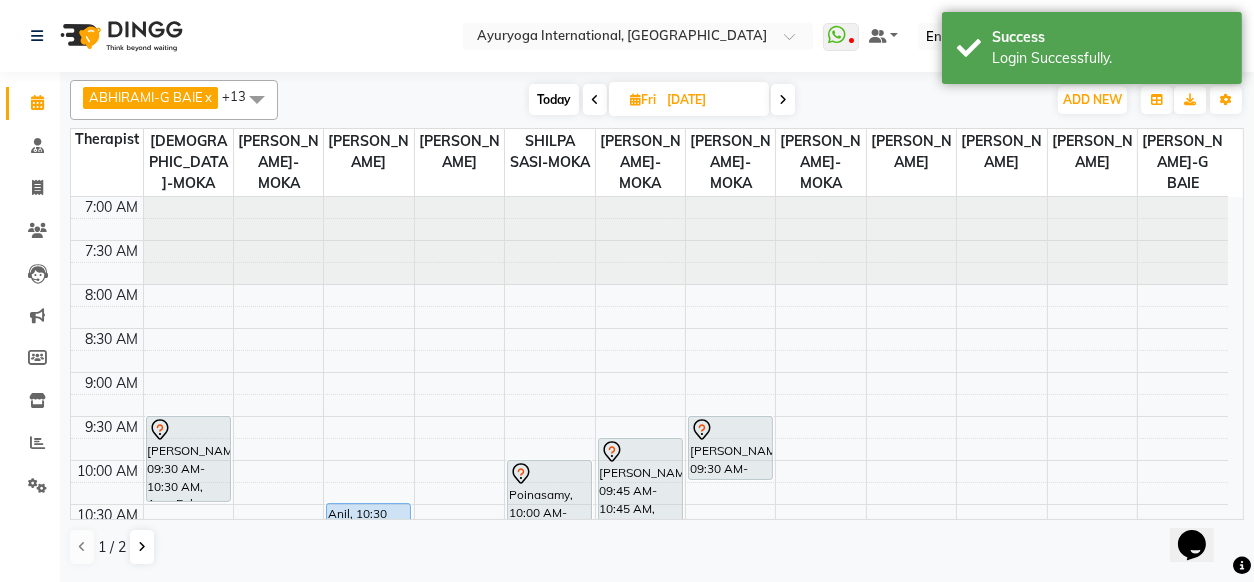 click at bounding box center [783, 100] 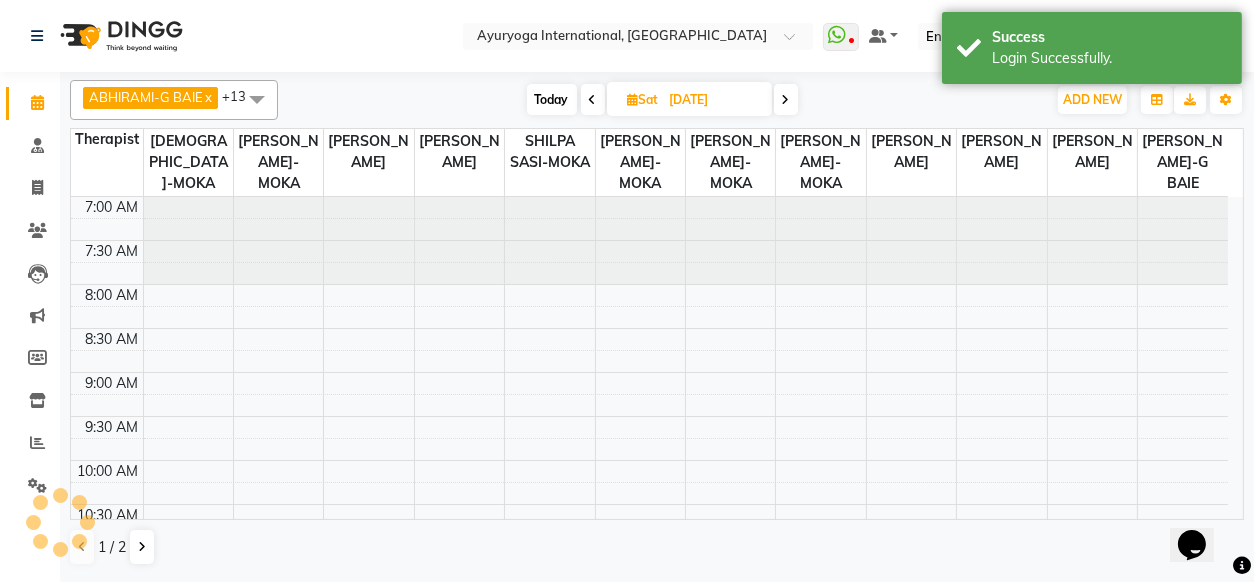 scroll, scrollTop: 903, scrollLeft: 0, axis: vertical 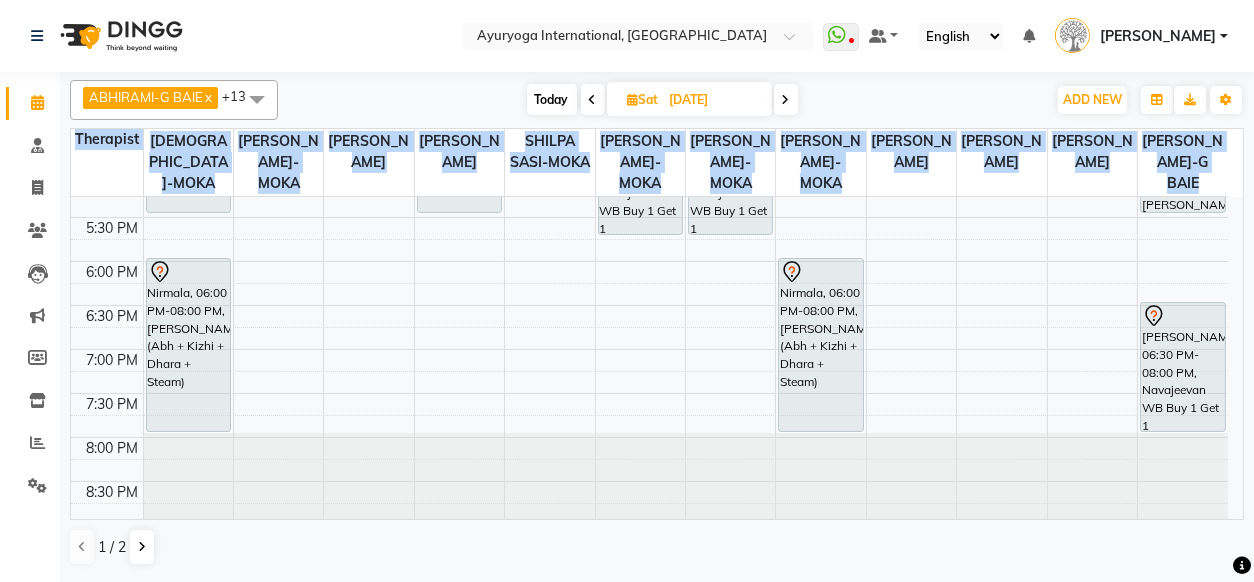 drag, startPoint x: 1244, startPoint y: 448, endPoint x: 1242, endPoint y: 435, distance: 13.152946 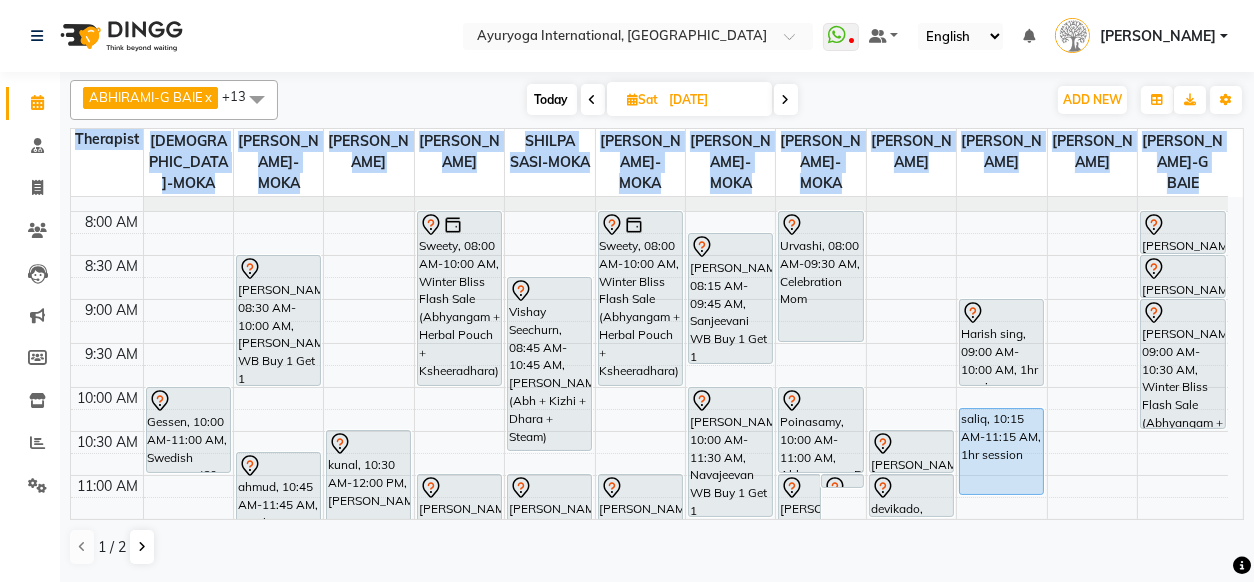 scroll, scrollTop: 0, scrollLeft: 0, axis: both 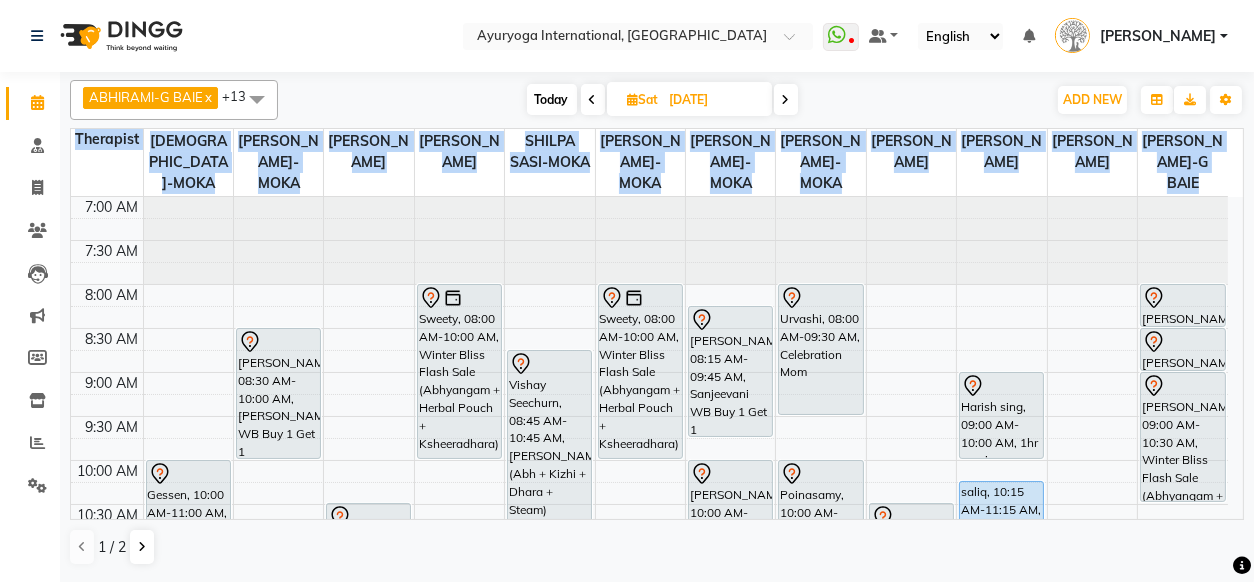 click at bounding box center [640, 240] 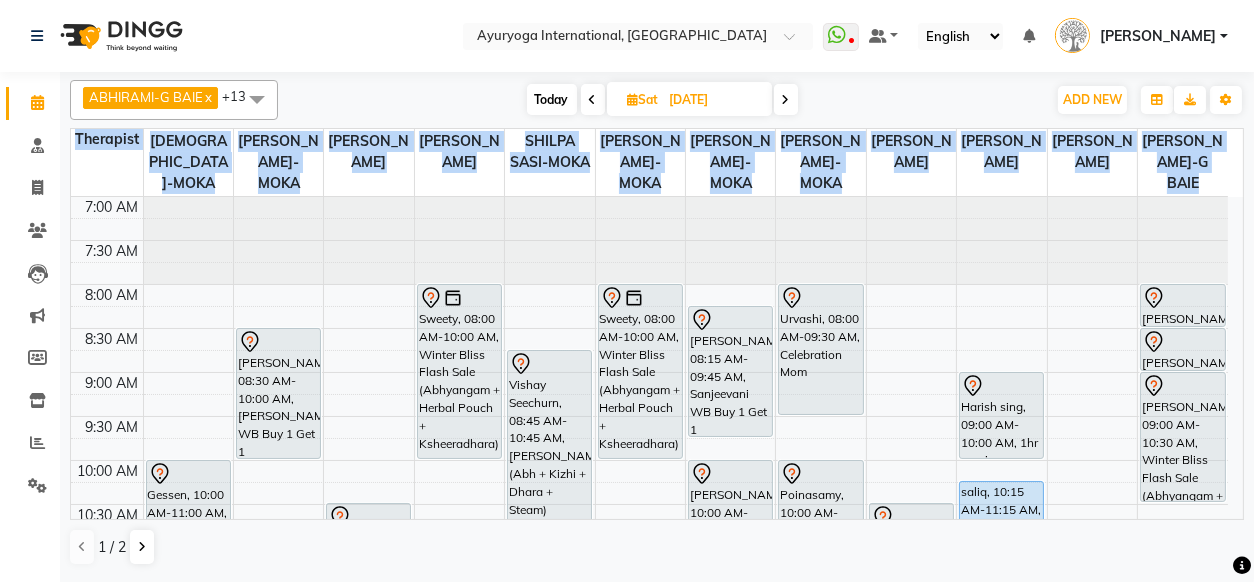 click at bounding box center (640, 240) 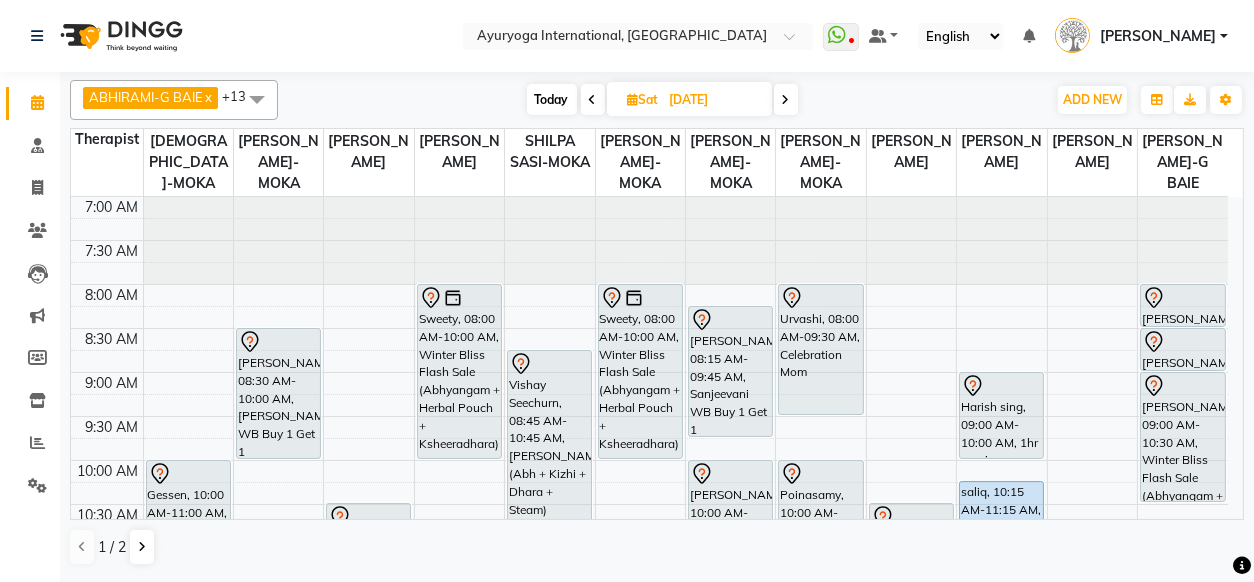 click at bounding box center (593, 99) 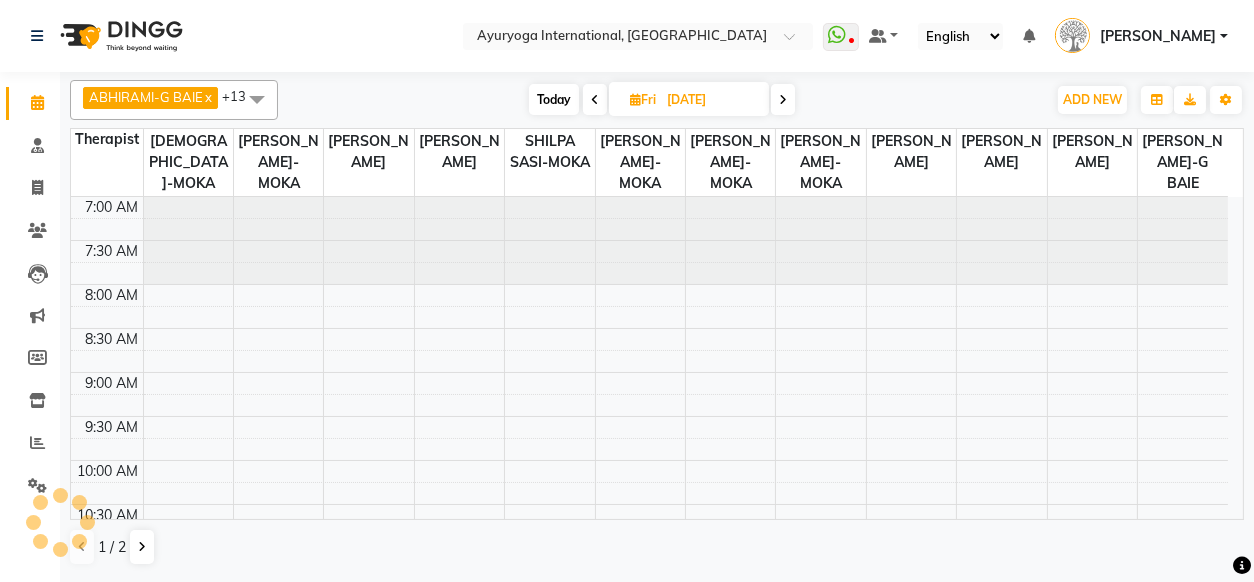 scroll, scrollTop: 903, scrollLeft: 0, axis: vertical 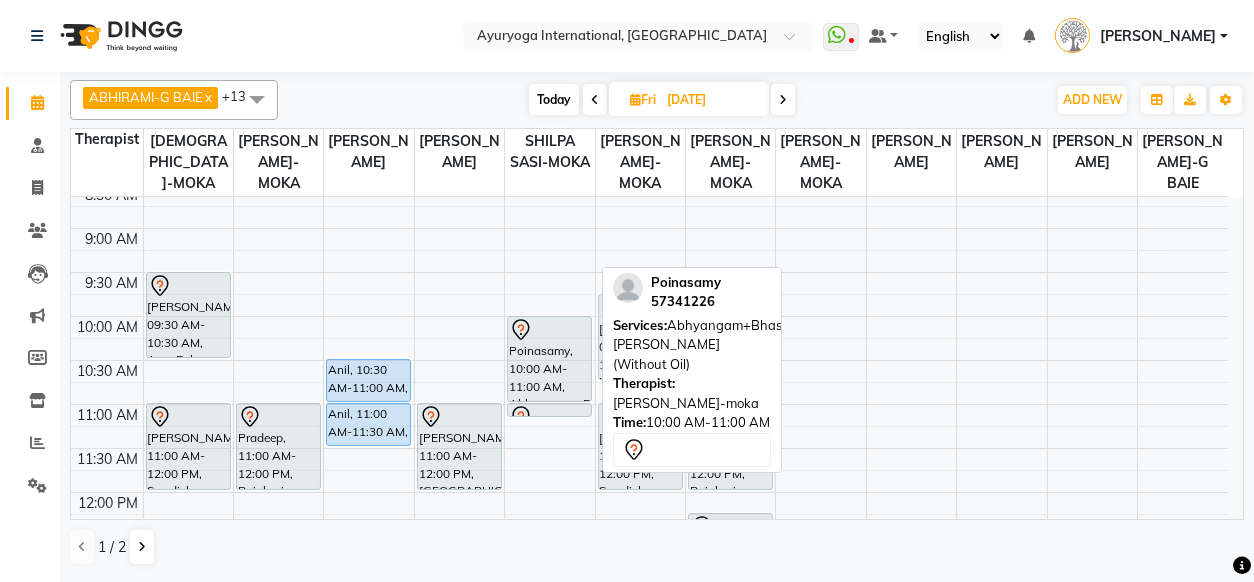 click on "Poinasamy, 10:00 AM-11:00 AM, Abhyangam+Bhashpa [PERSON_NAME](Without Oil)" at bounding box center (549, 359) 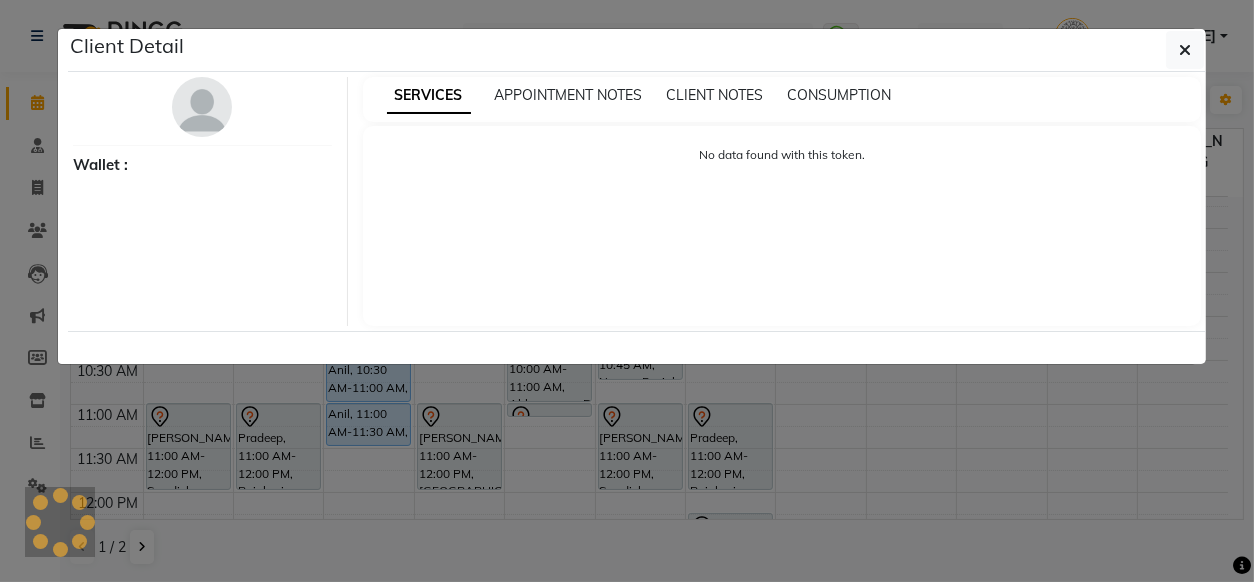 select on "7" 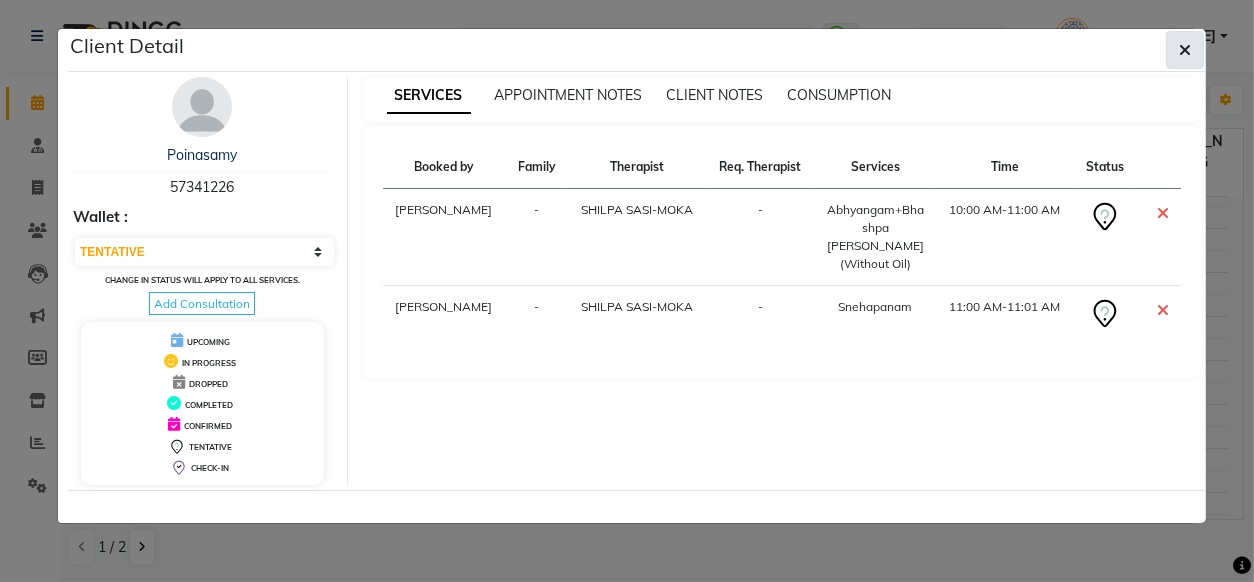 click 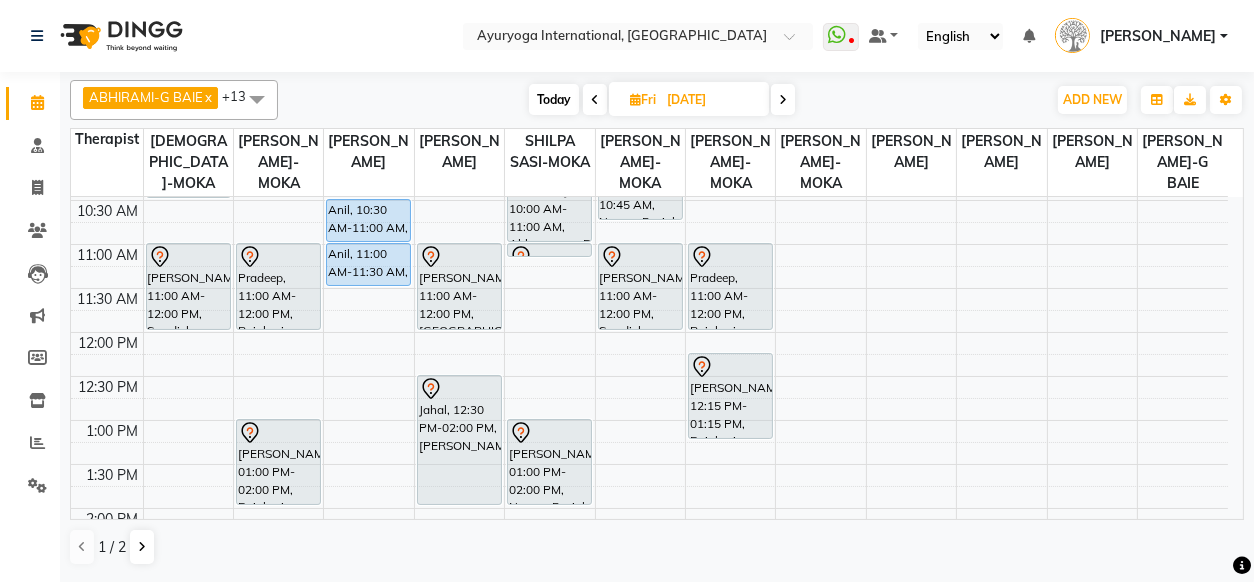 scroll, scrollTop: 344, scrollLeft: 0, axis: vertical 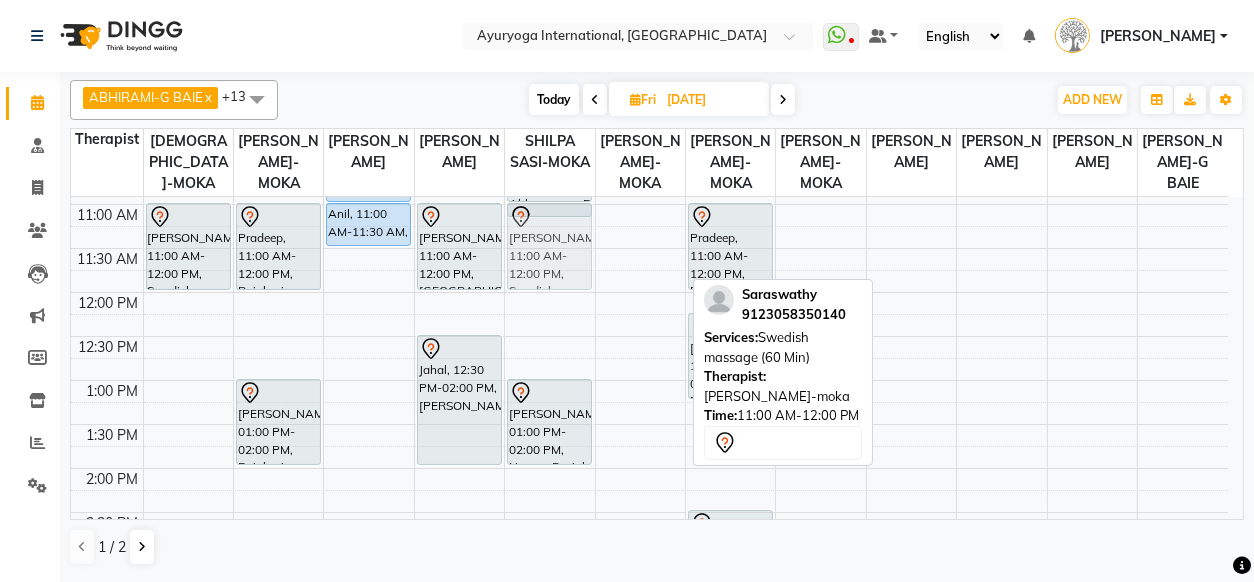 drag, startPoint x: 629, startPoint y: 249, endPoint x: 578, endPoint y: 259, distance: 51.971146 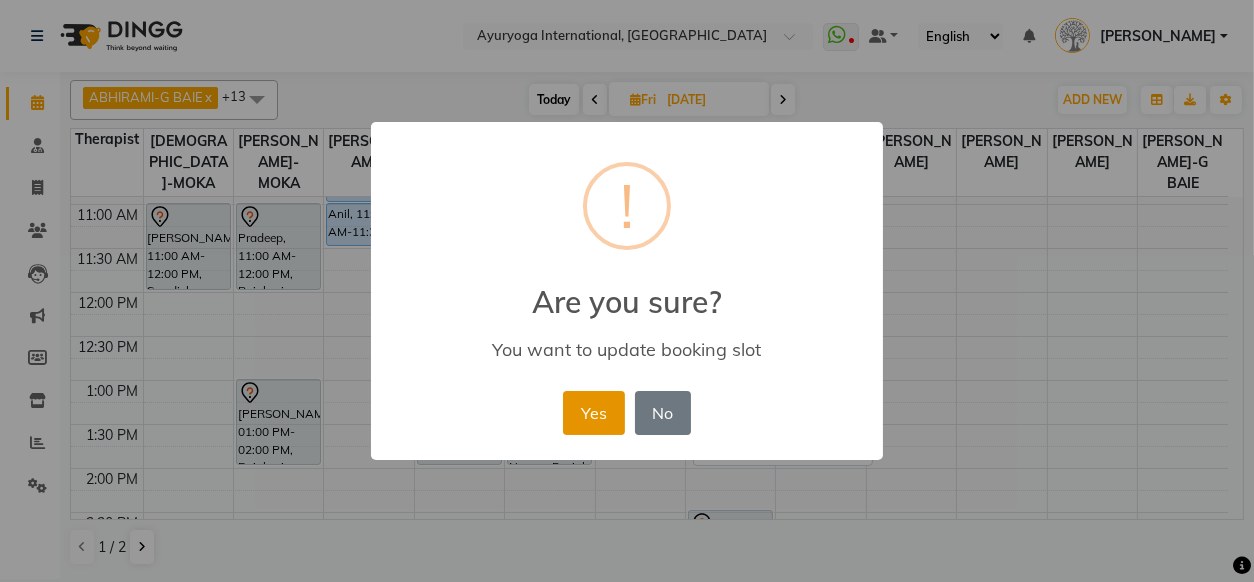 click on "Yes" at bounding box center [593, 413] 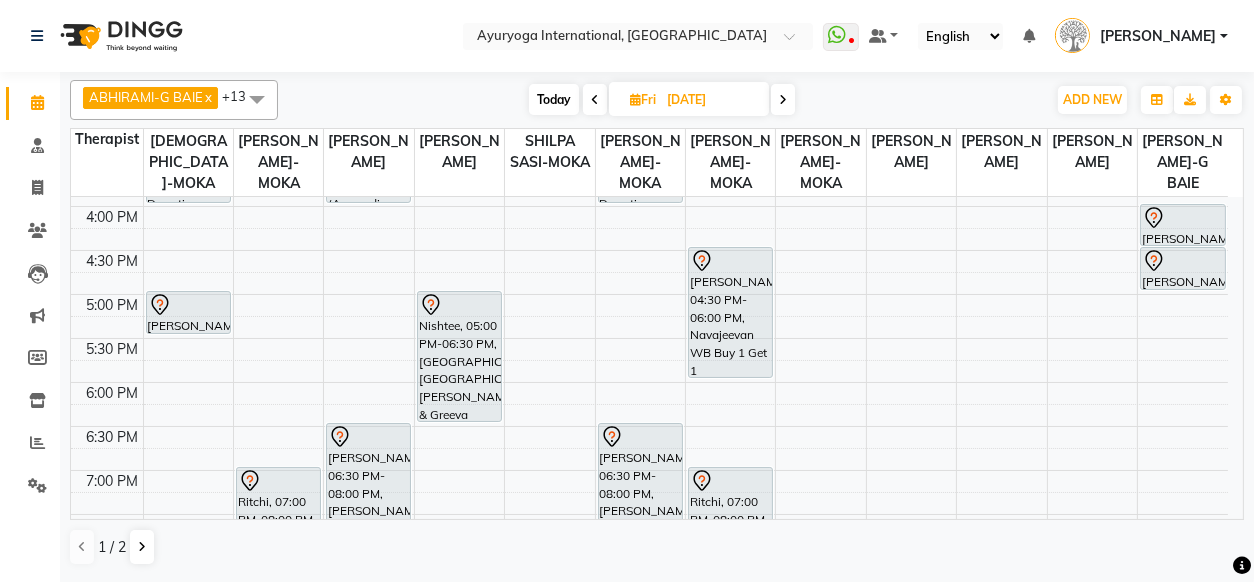scroll, scrollTop: 823, scrollLeft: 0, axis: vertical 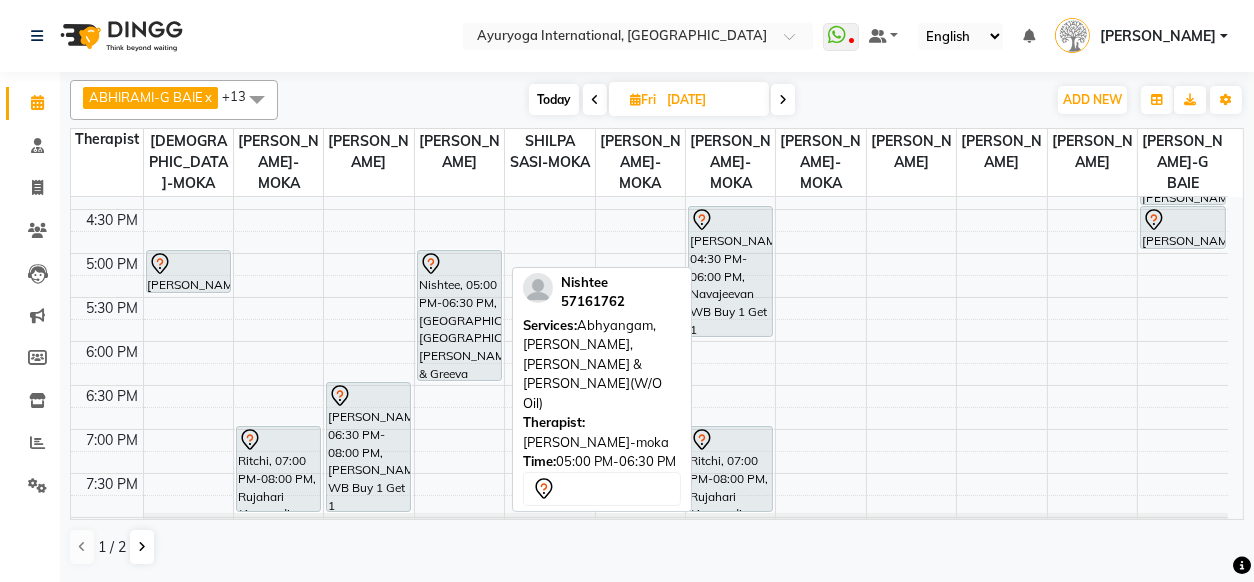 click on "Nishtee, 05:00 PM-06:30 PM, [GEOGRAPHIC_DATA],[GEOGRAPHIC_DATA],[PERSON_NAME] & Greeva Vasthi(W/O Oil)" at bounding box center [459, 315] 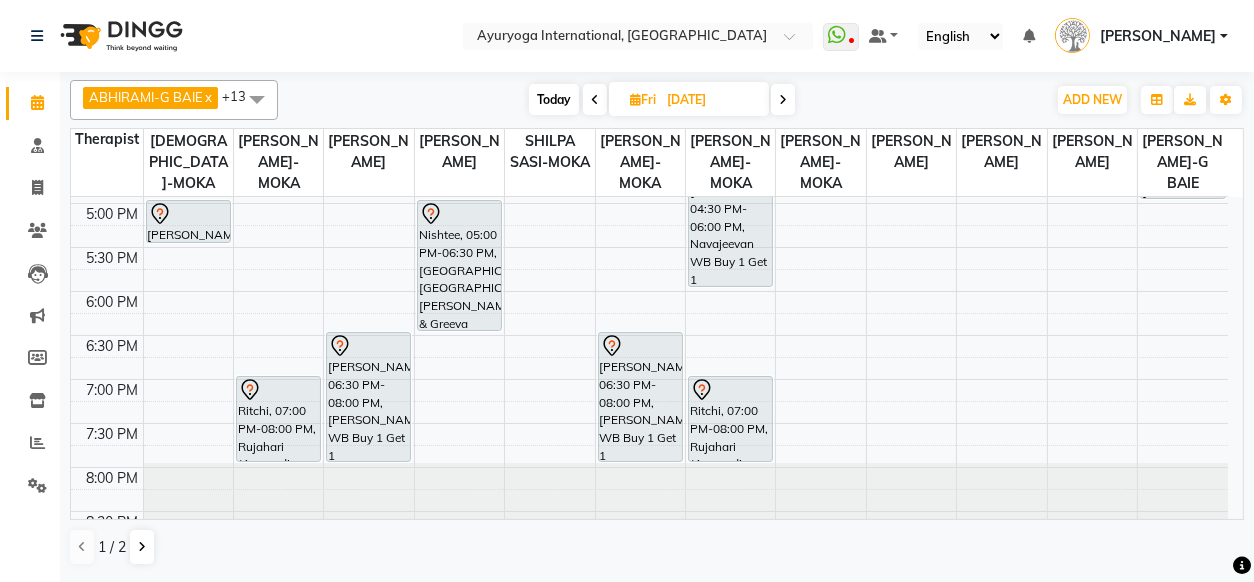 scroll, scrollTop: 903, scrollLeft: 0, axis: vertical 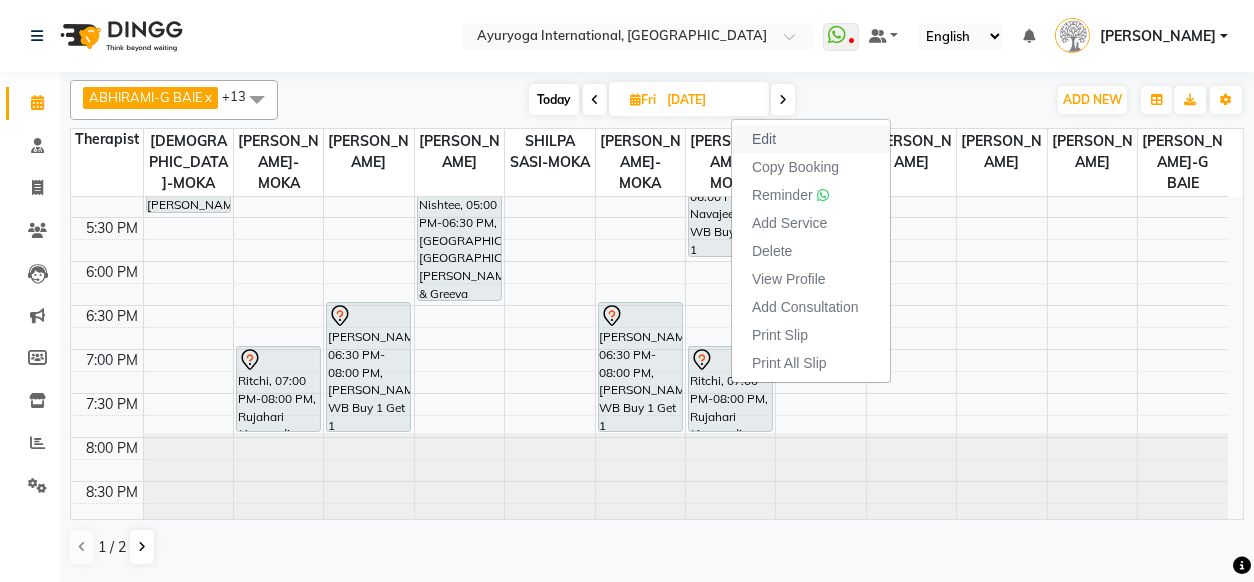 click on "Edit" at bounding box center (811, 139) 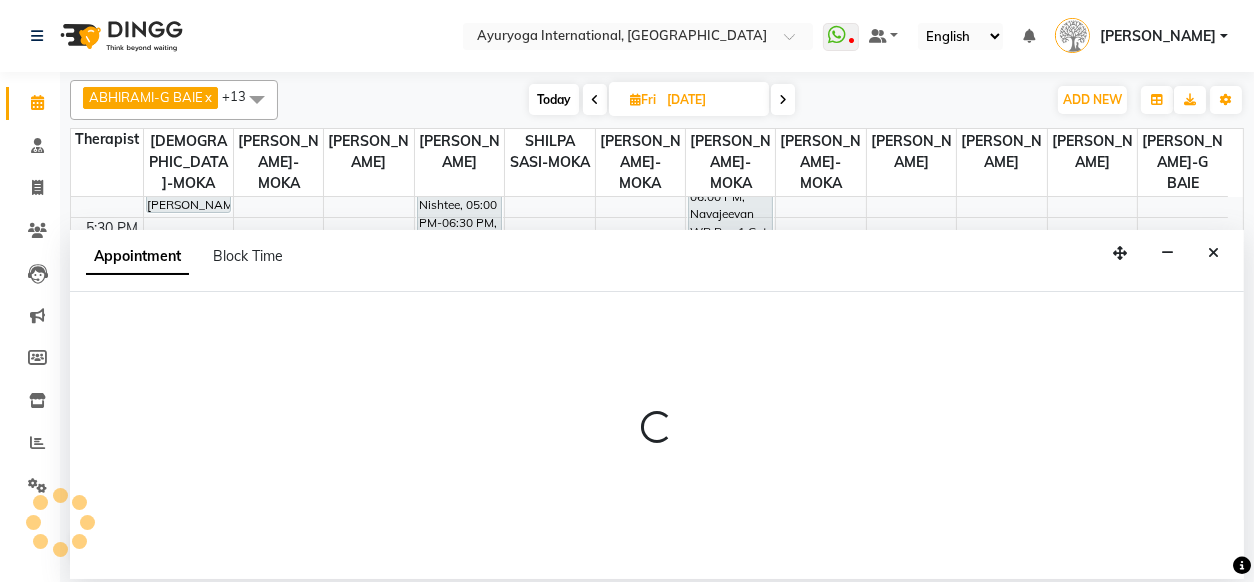 select on "tentative" 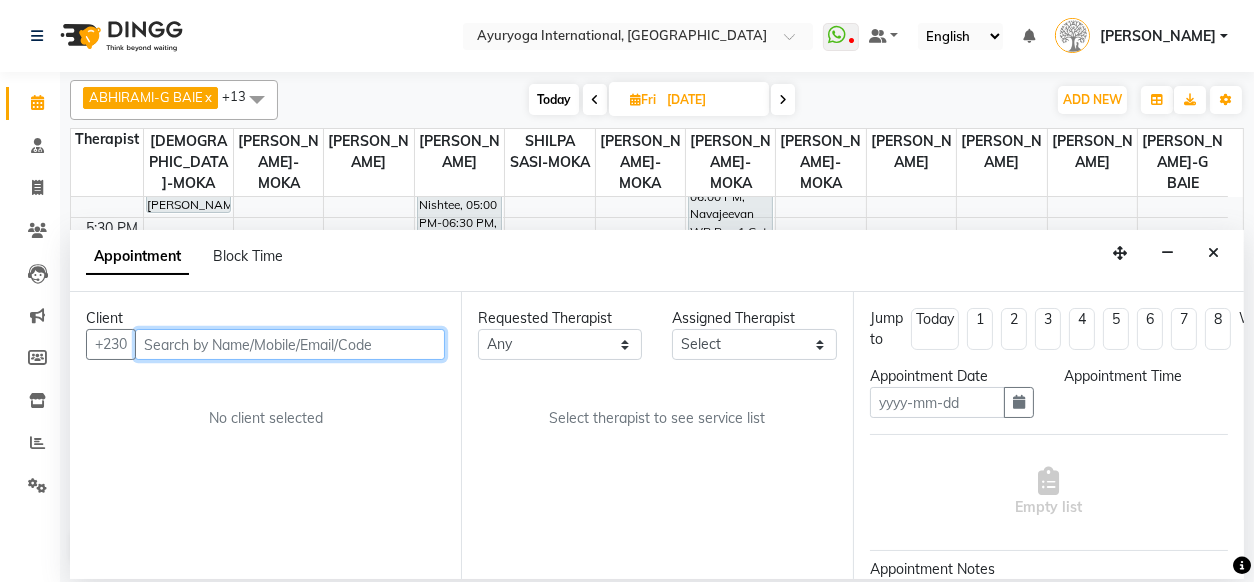 type on "[DATE]" 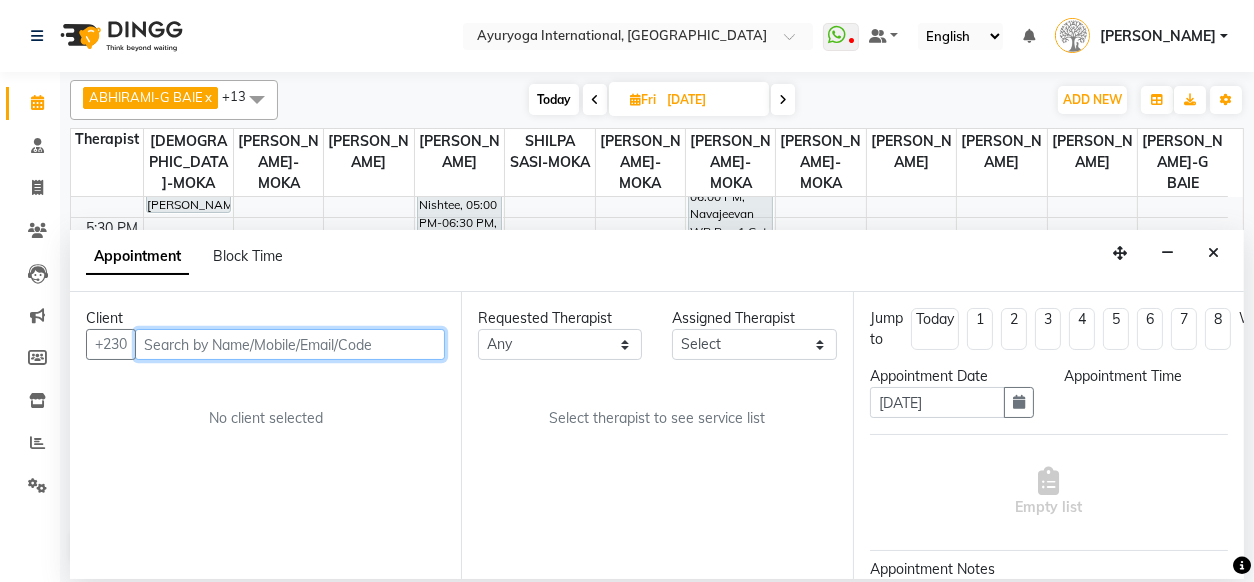 scroll, scrollTop: 0, scrollLeft: 0, axis: both 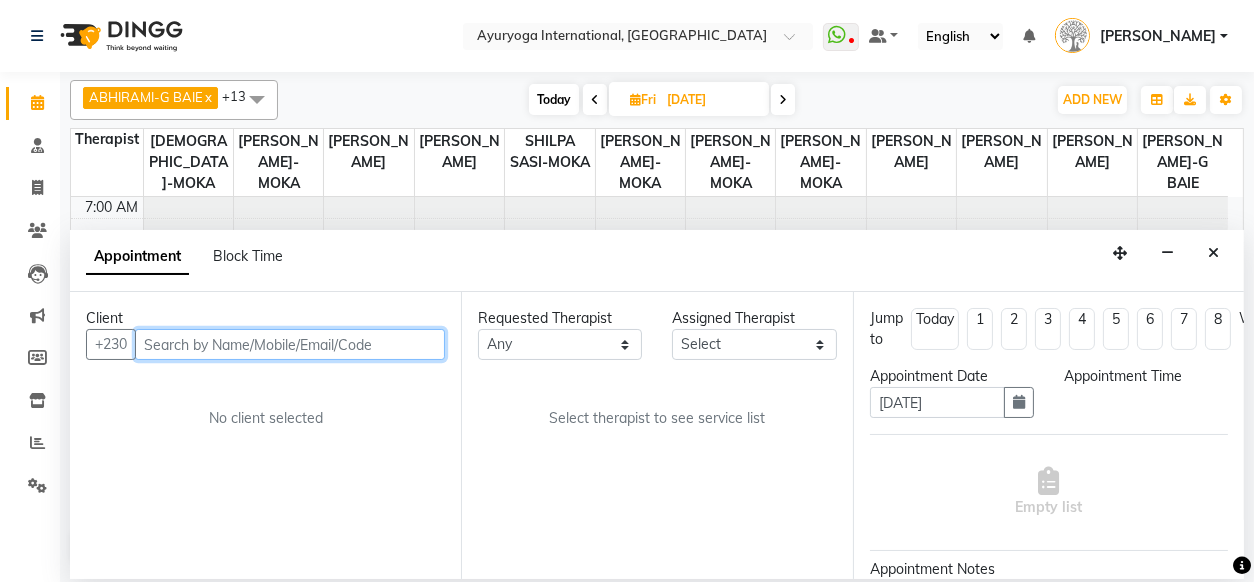 select on "1140" 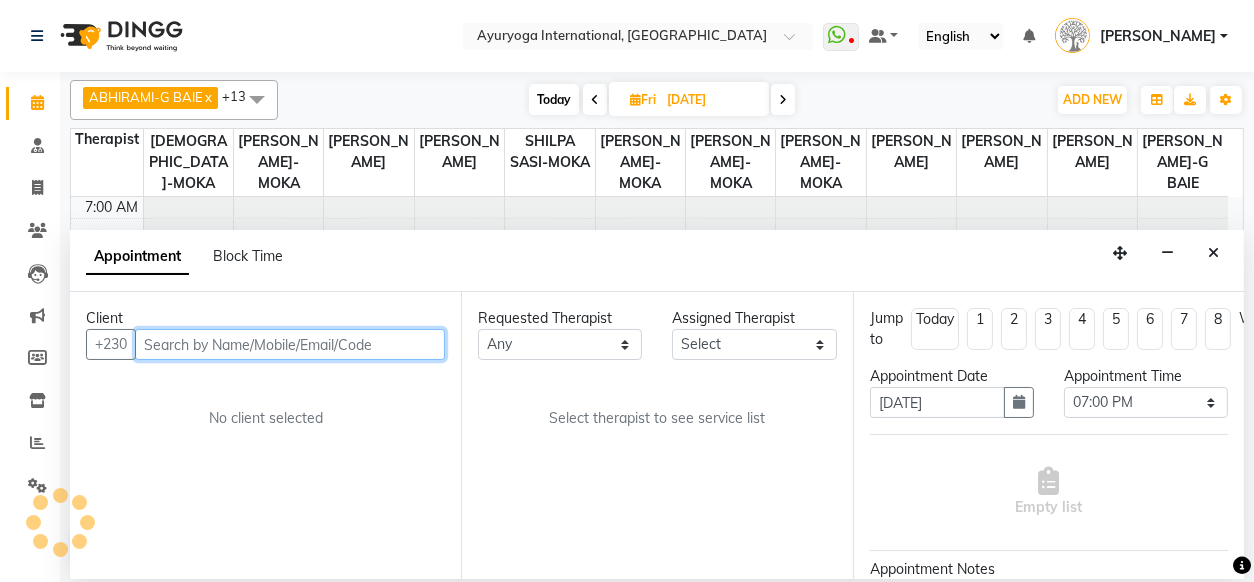 select on "36055" 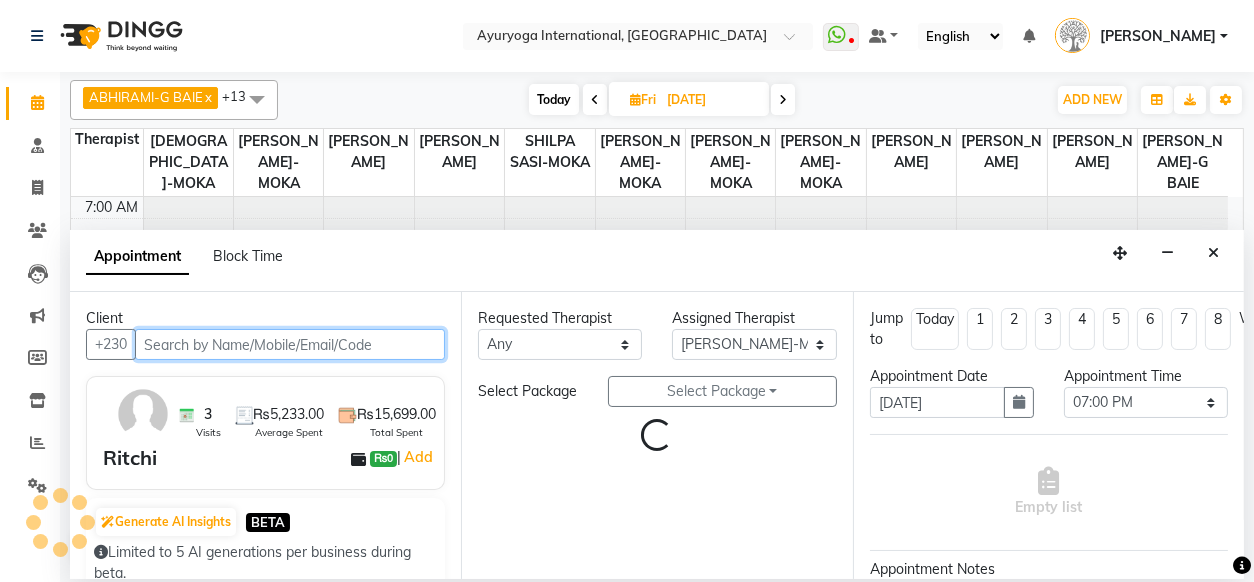 scroll, scrollTop: 903, scrollLeft: 0, axis: vertical 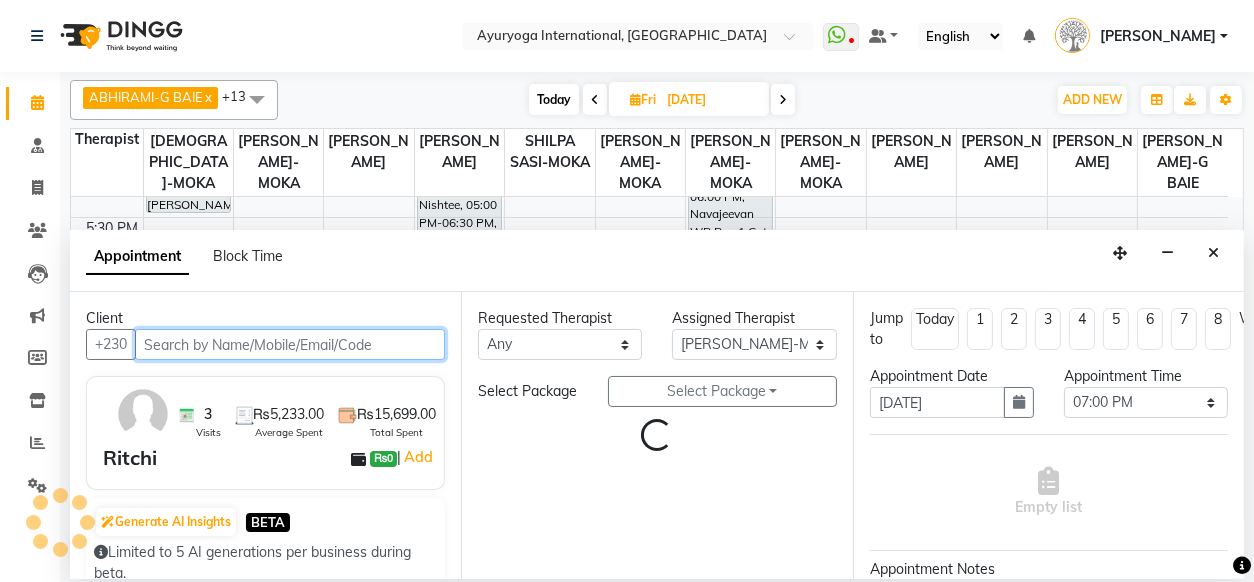 select on "1141" 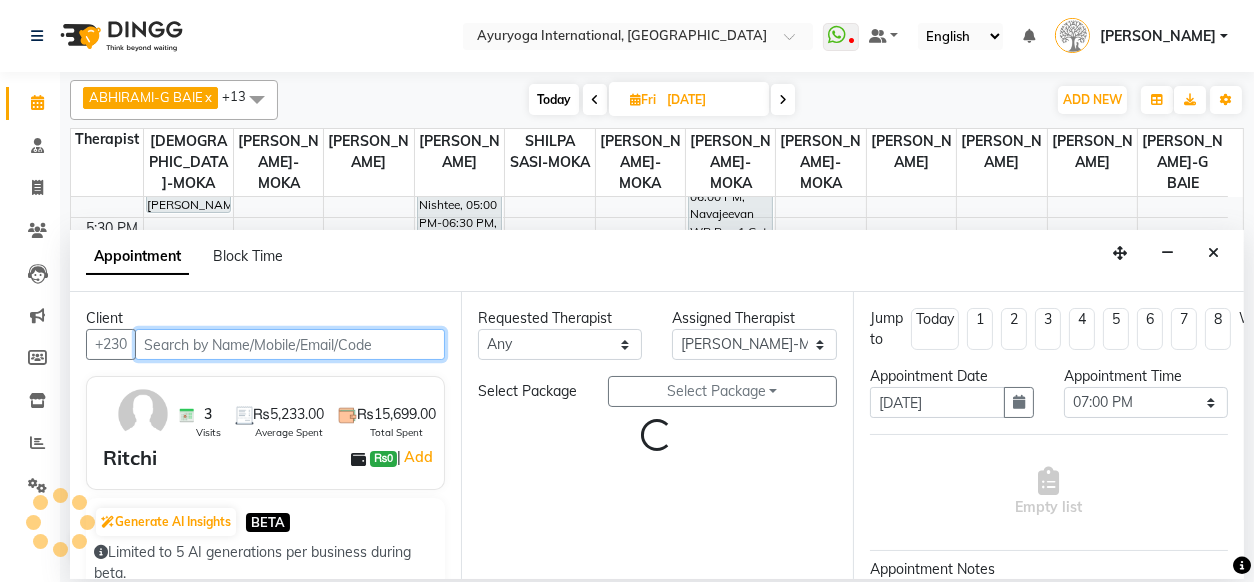 select on "1141" 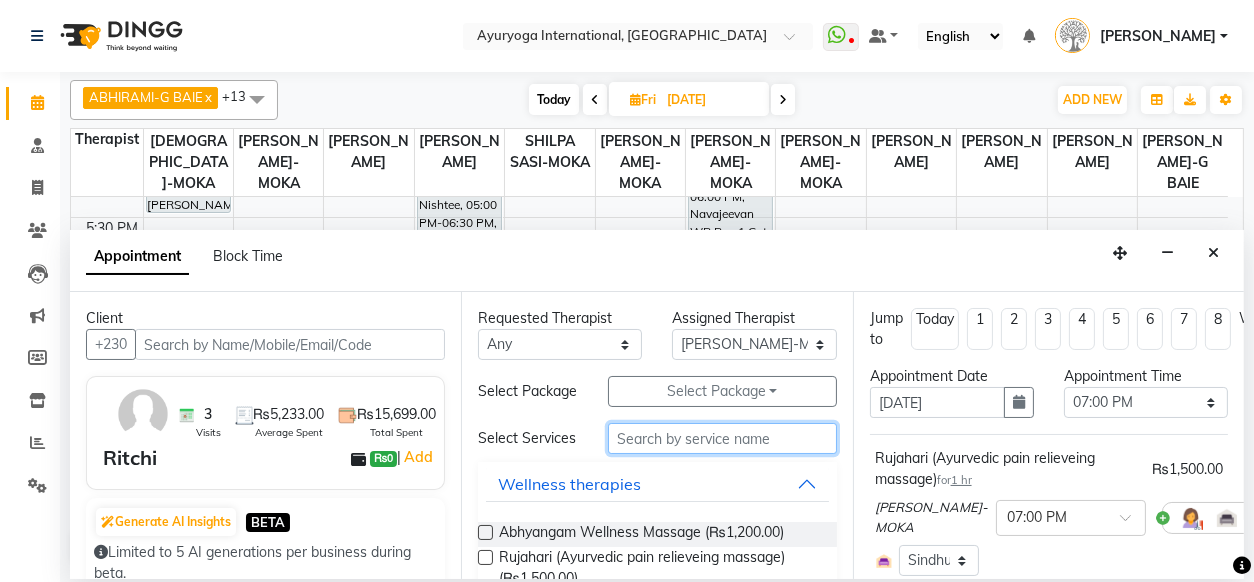 click at bounding box center [722, 438] 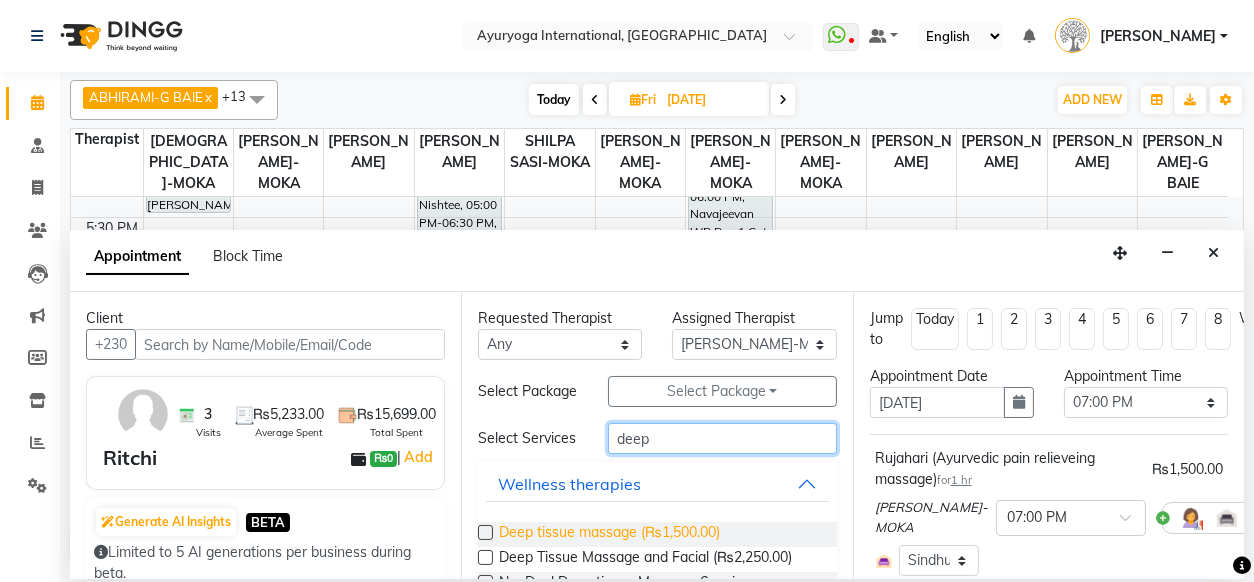 type on "deep" 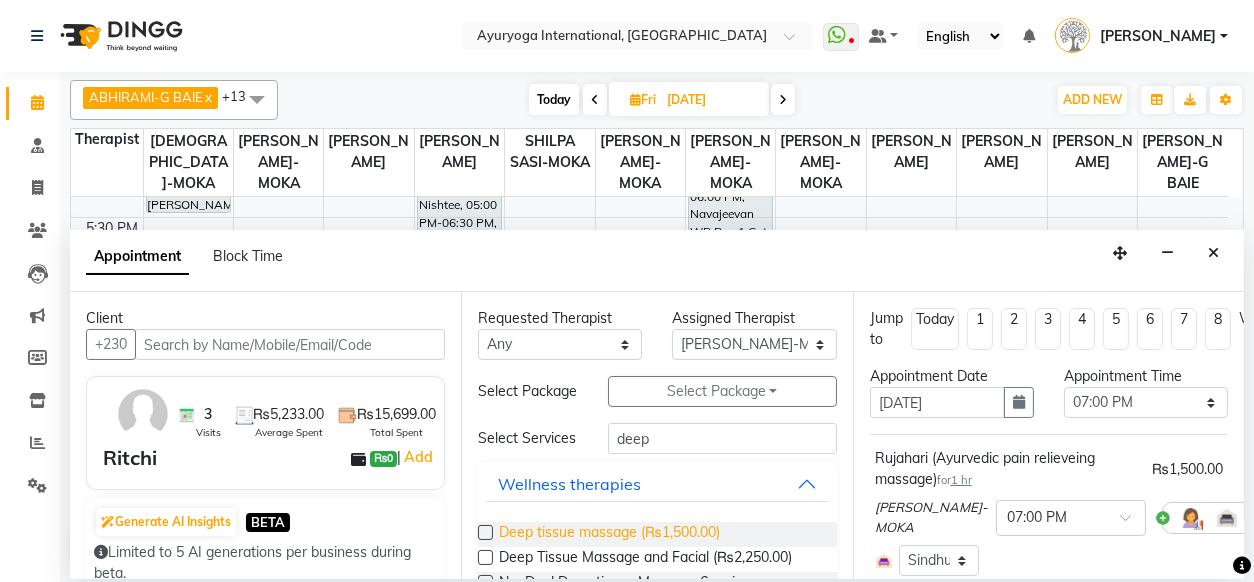 click on "Deep tissue massage (₨1,500.00)" at bounding box center [609, 534] 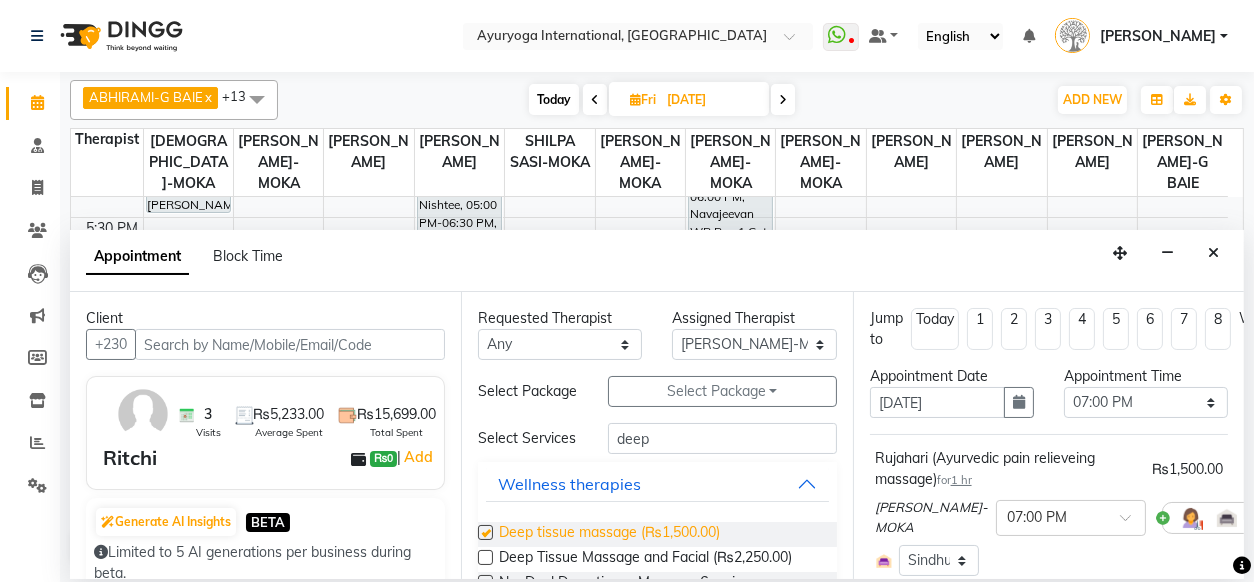 checkbox on "false" 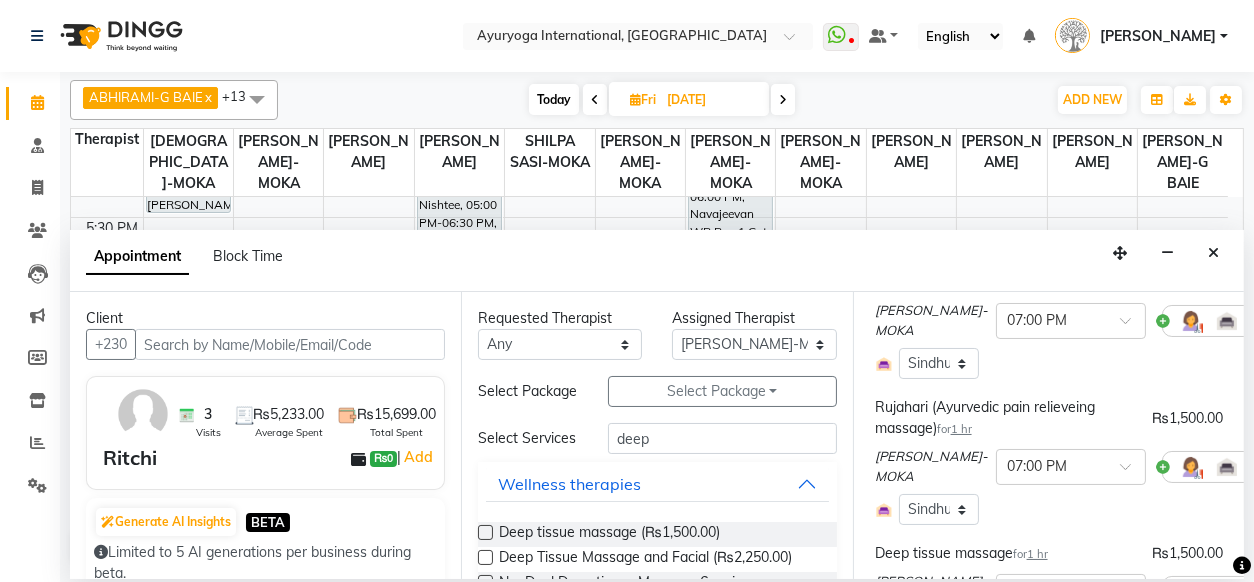 scroll, scrollTop: 252, scrollLeft: 0, axis: vertical 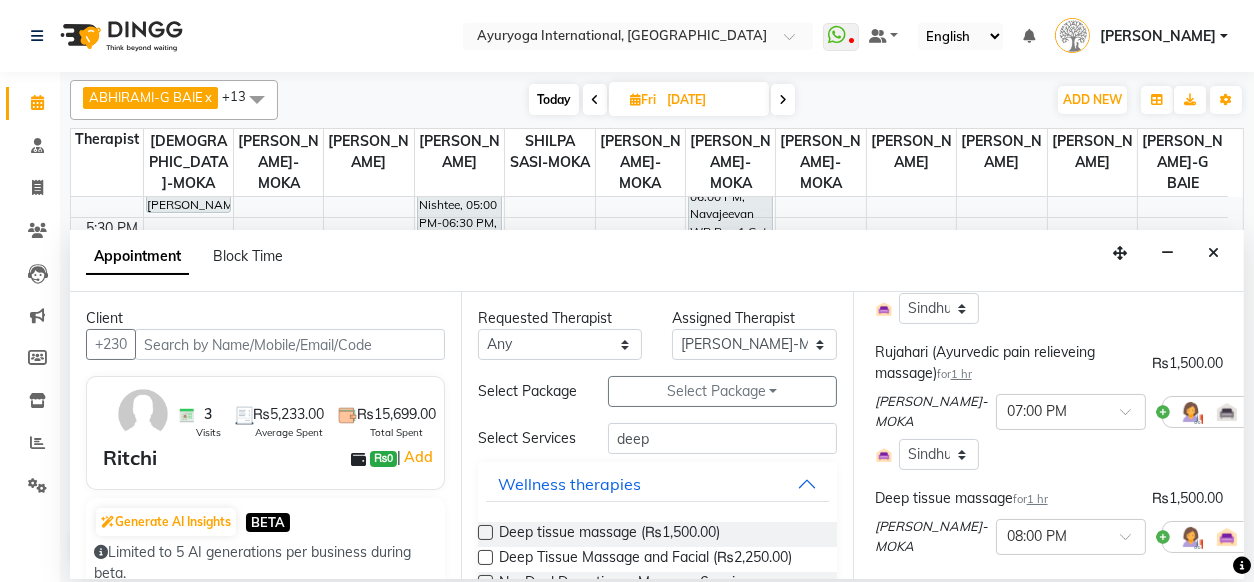 click at bounding box center [1270, 411] 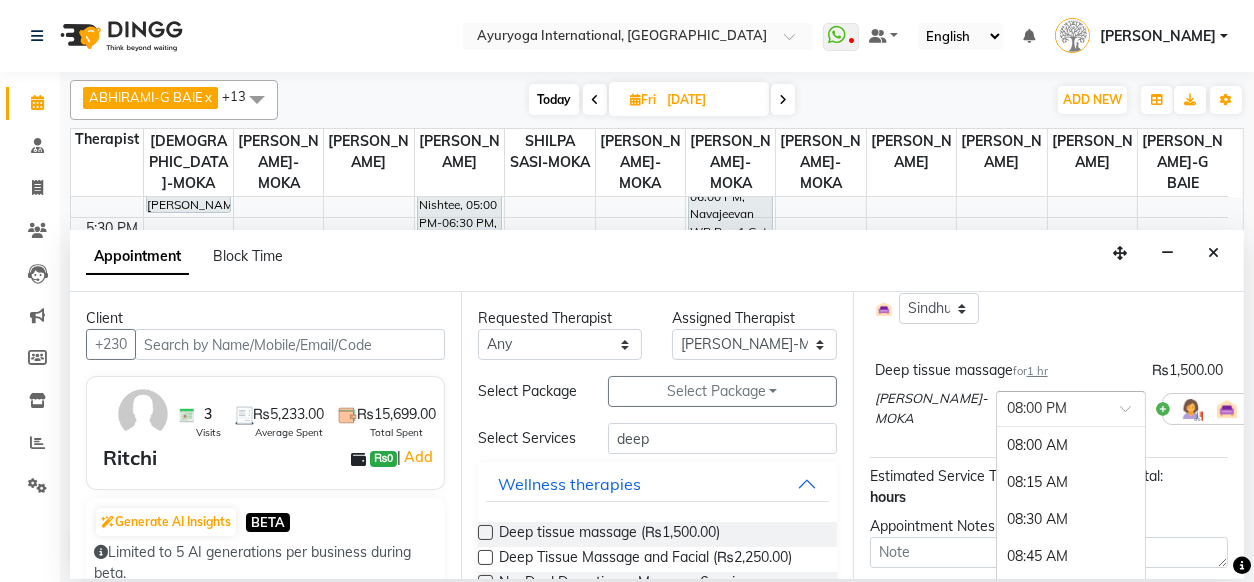 click at bounding box center (1132, 414) 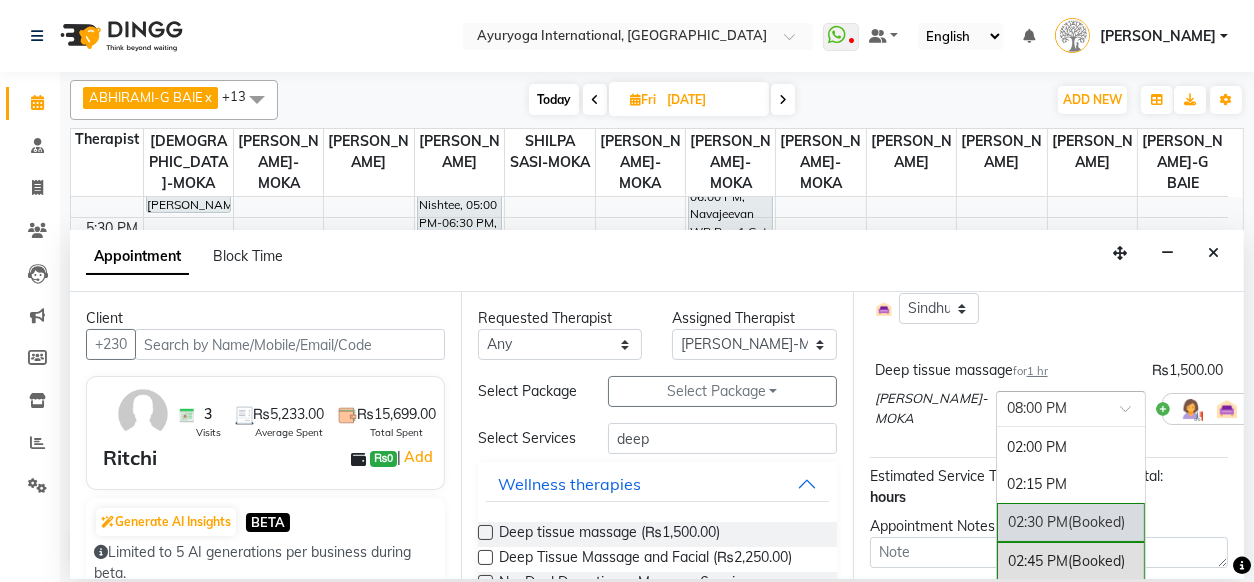 scroll, scrollTop: 880, scrollLeft: 0, axis: vertical 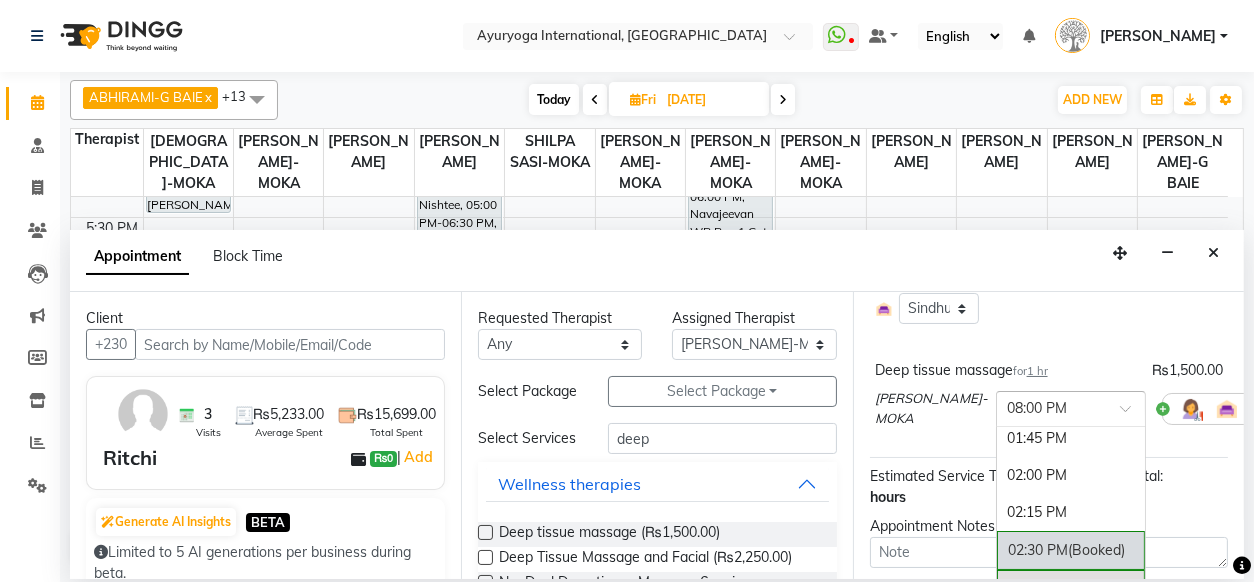 drag, startPoint x: 1055, startPoint y: 513, endPoint x: 1066, endPoint y: 579, distance: 66.910385 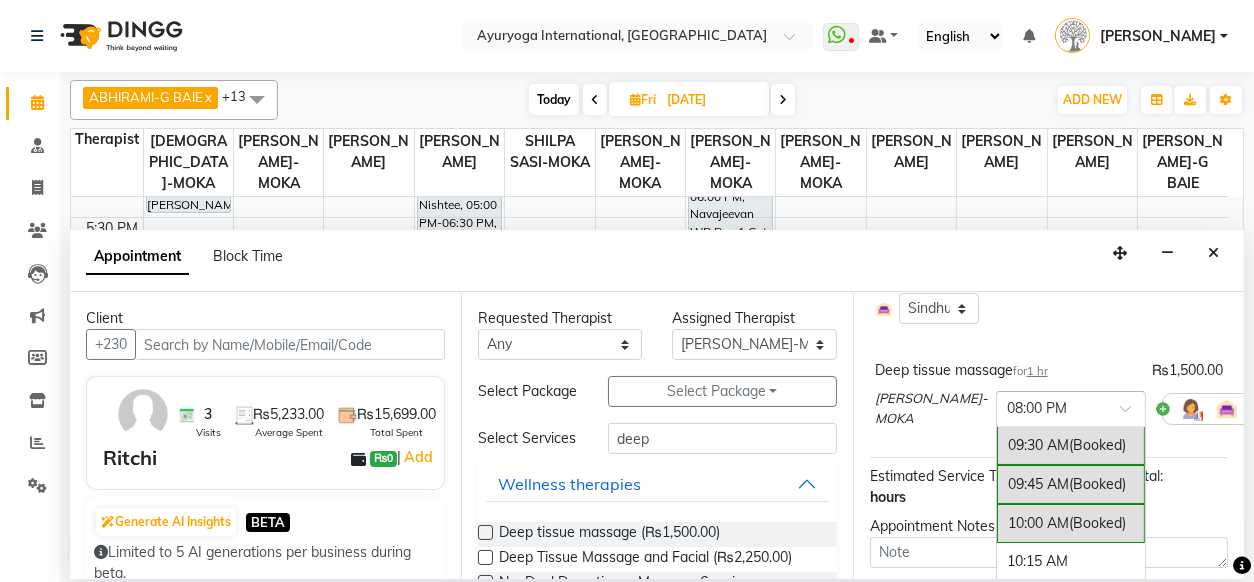 scroll, scrollTop: 0, scrollLeft: 0, axis: both 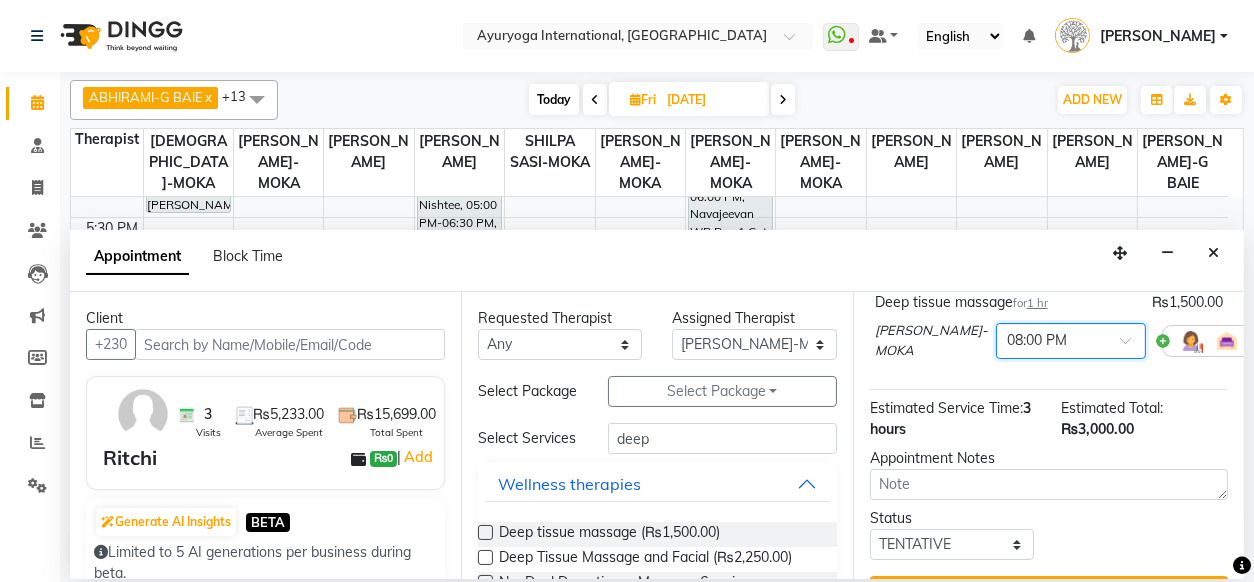 click at bounding box center (1132, 346) 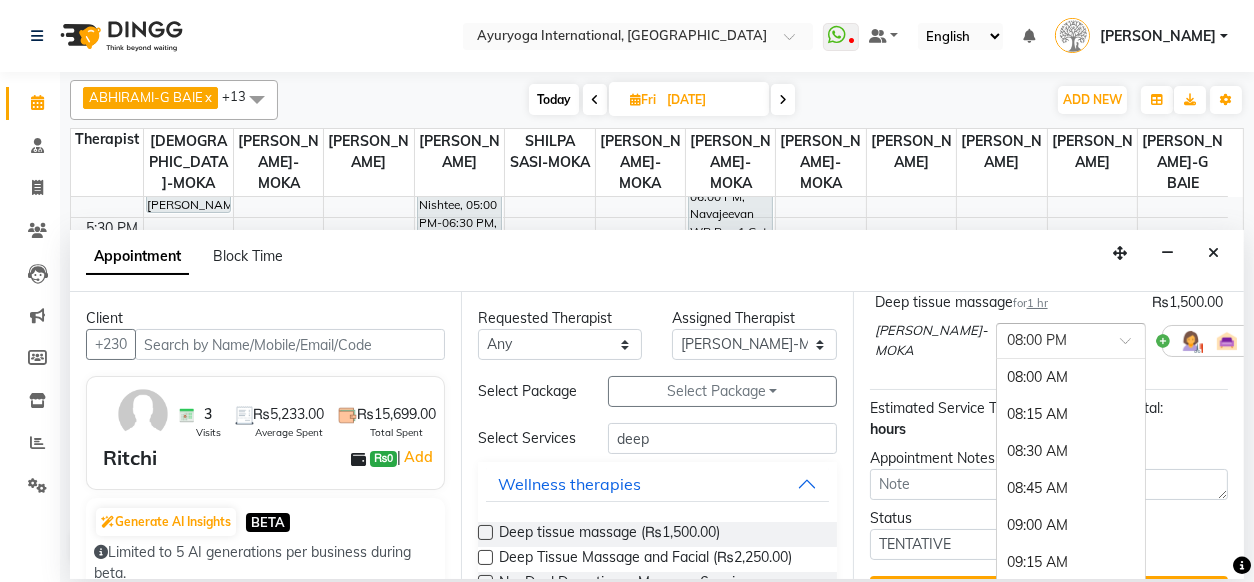 scroll, scrollTop: 1611, scrollLeft: 0, axis: vertical 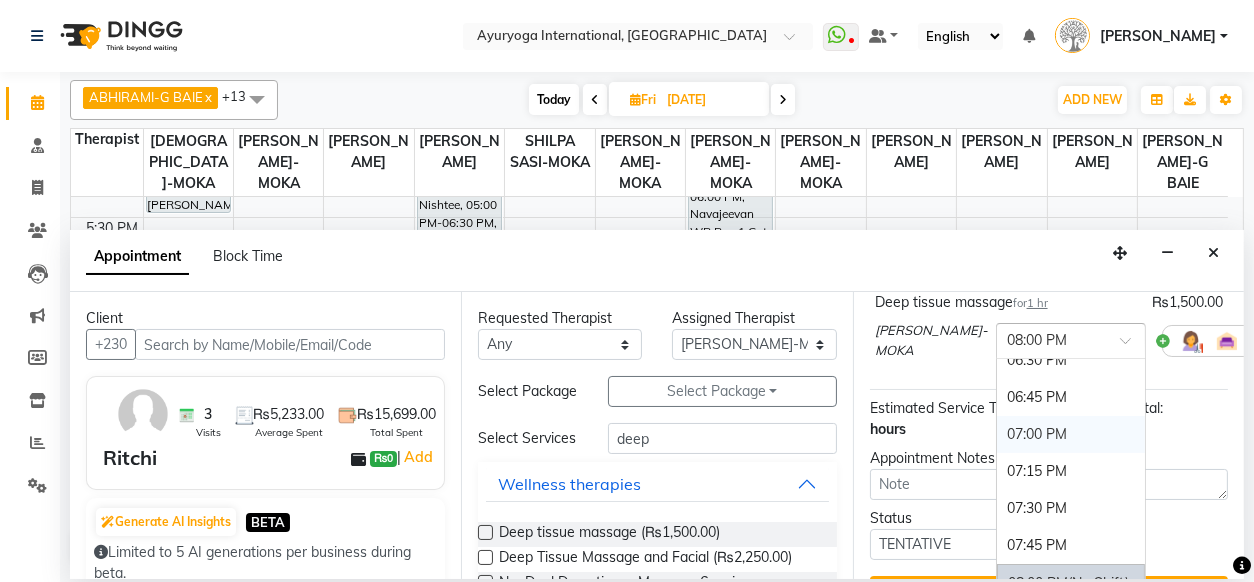 click on "07:00 PM" at bounding box center [1071, 434] 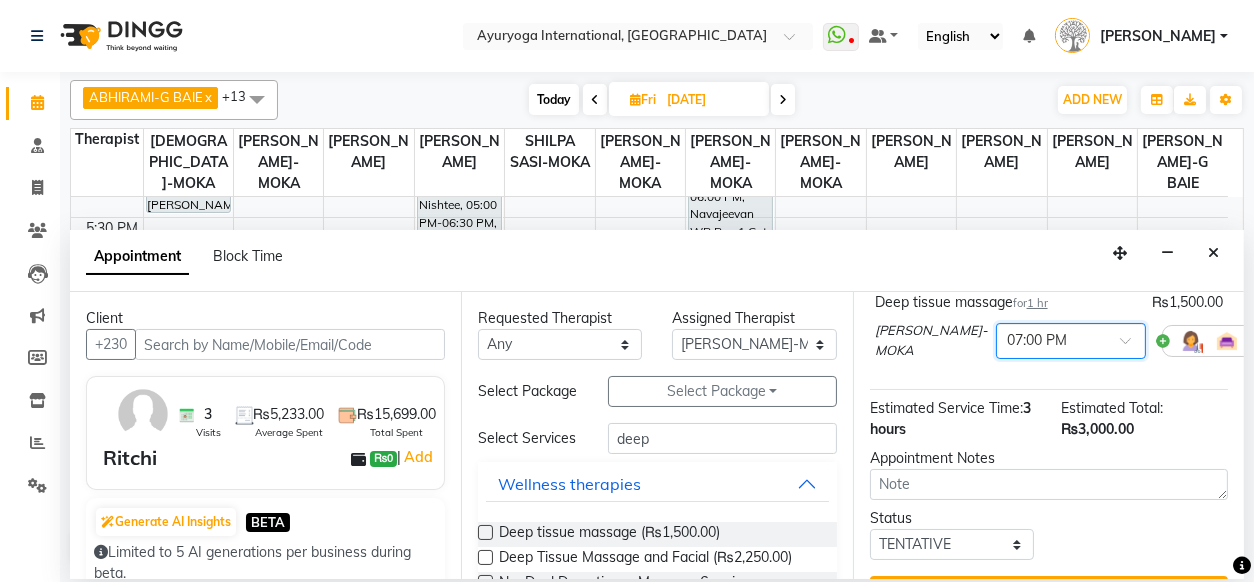 scroll, scrollTop: 404, scrollLeft: 0, axis: vertical 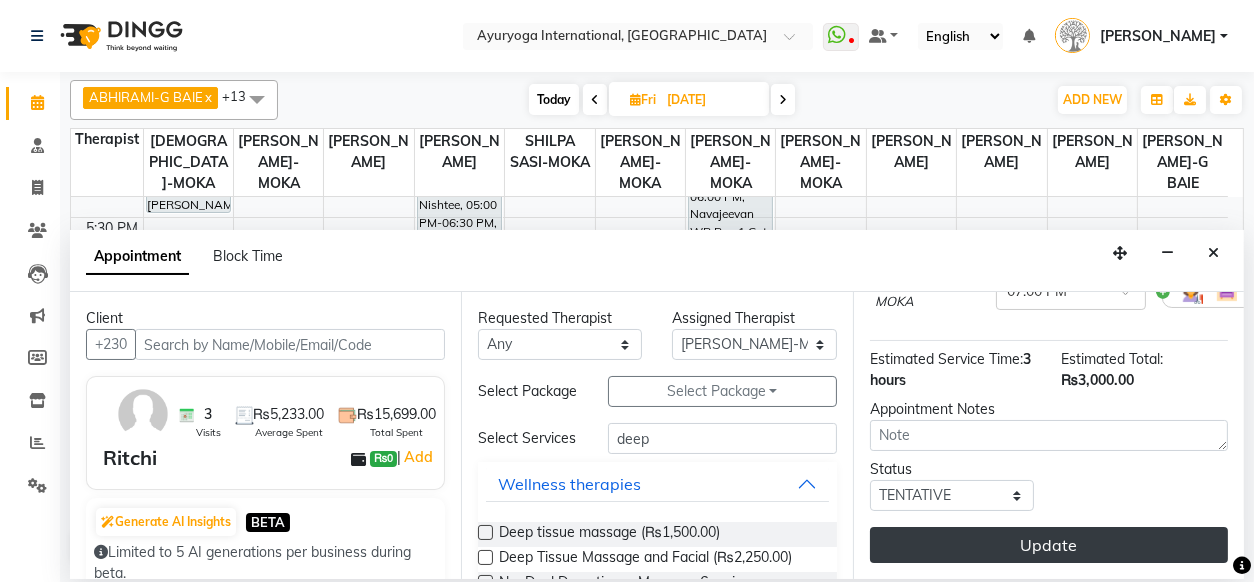 click on "Update" at bounding box center [1049, 545] 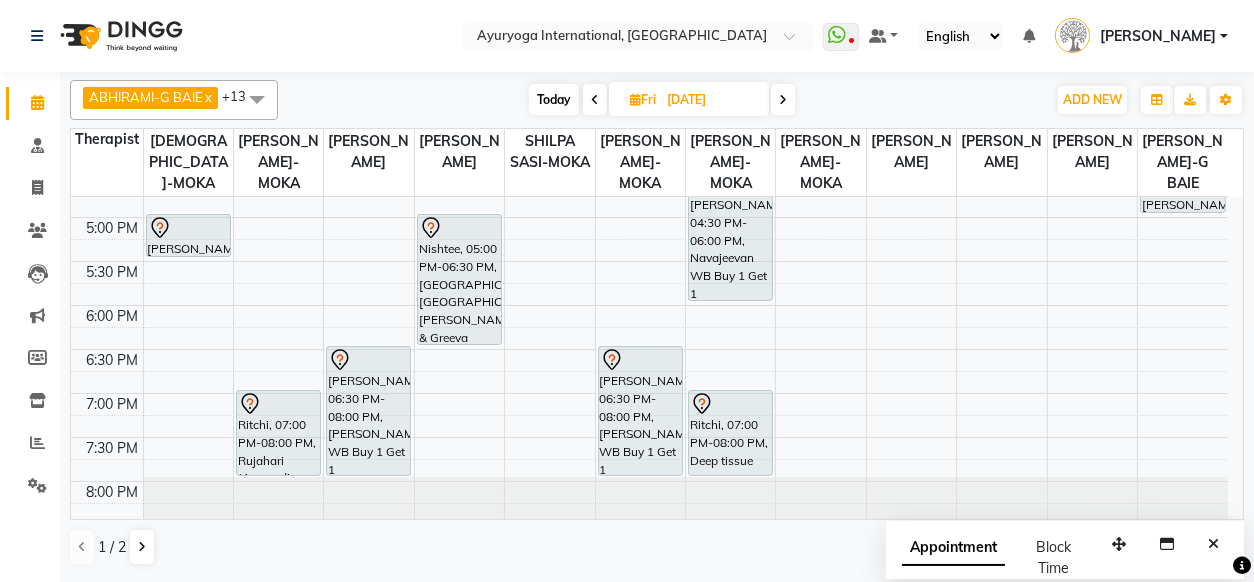 scroll, scrollTop: 895, scrollLeft: 0, axis: vertical 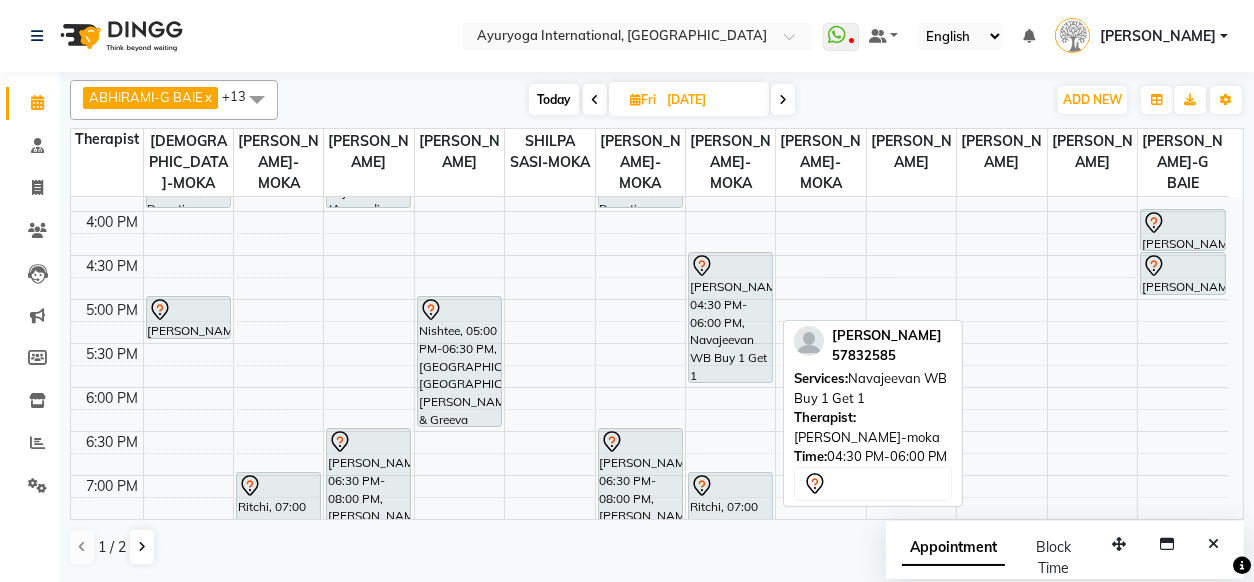click on "[PERSON_NAME], 04:30 PM-06:00 PM, Navajeevan WB Buy 1 Get 1" at bounding box center [730, 317] 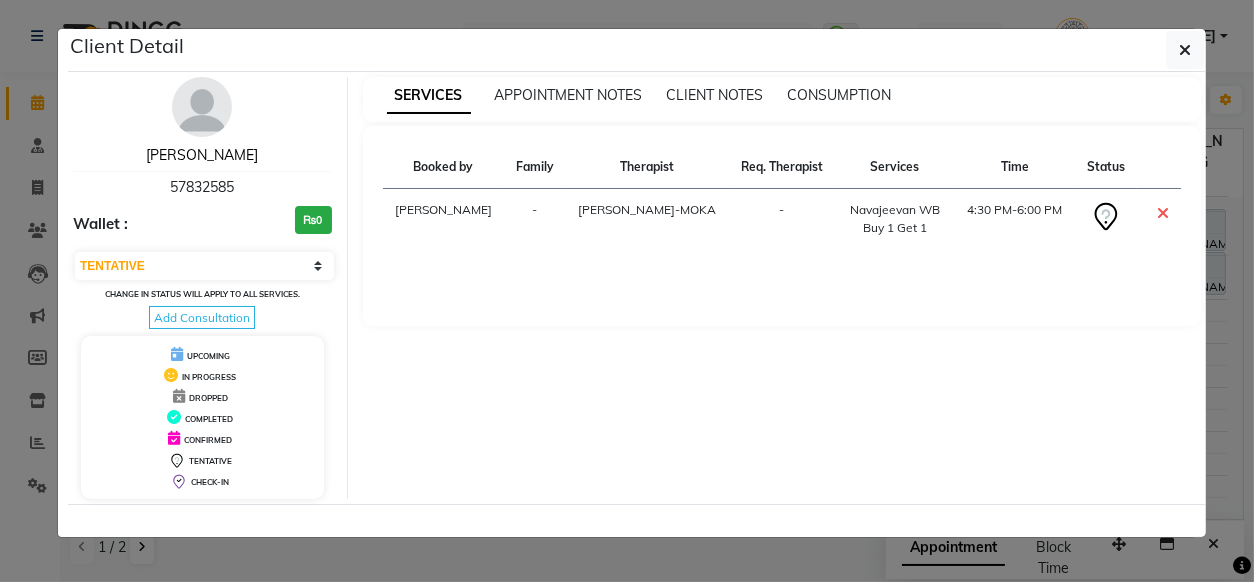 click on "[PERSON_NAME]" at bounding box center (202, 155) 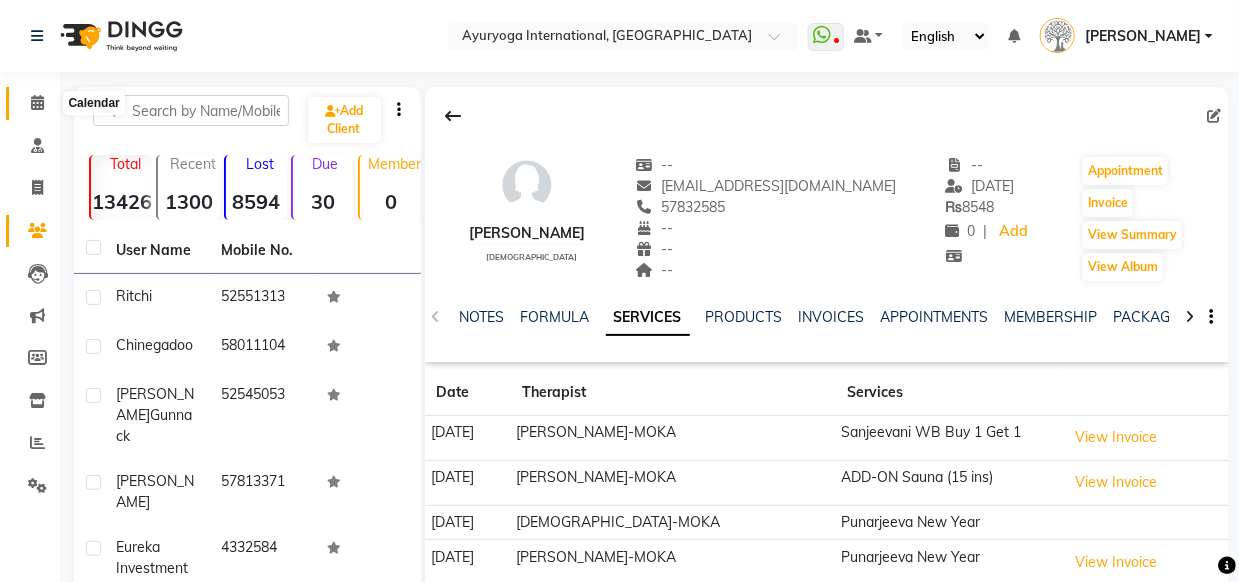 click 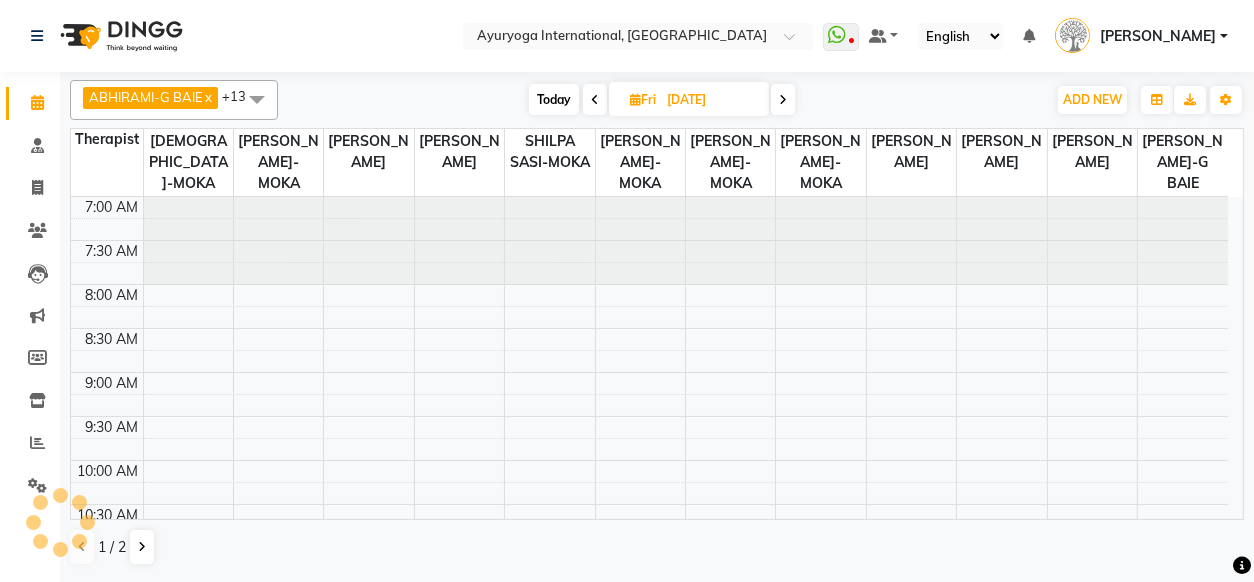 scroll, scrollTop: 866, scrollLeft: 0, axis: vertical 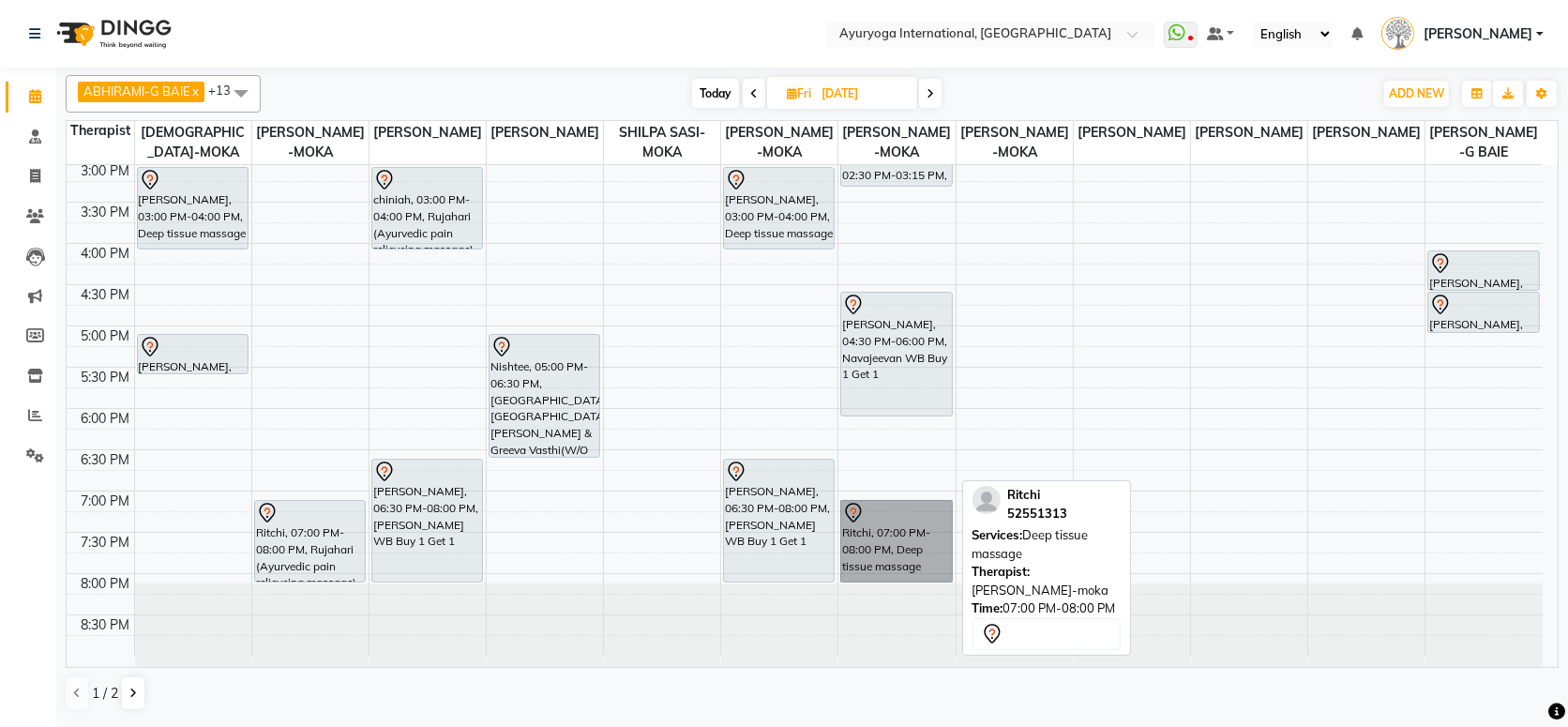 drag, startPoint x: 862, startPoint y: 520, endPoint x: 937, endPoint y: 520, distance: 75 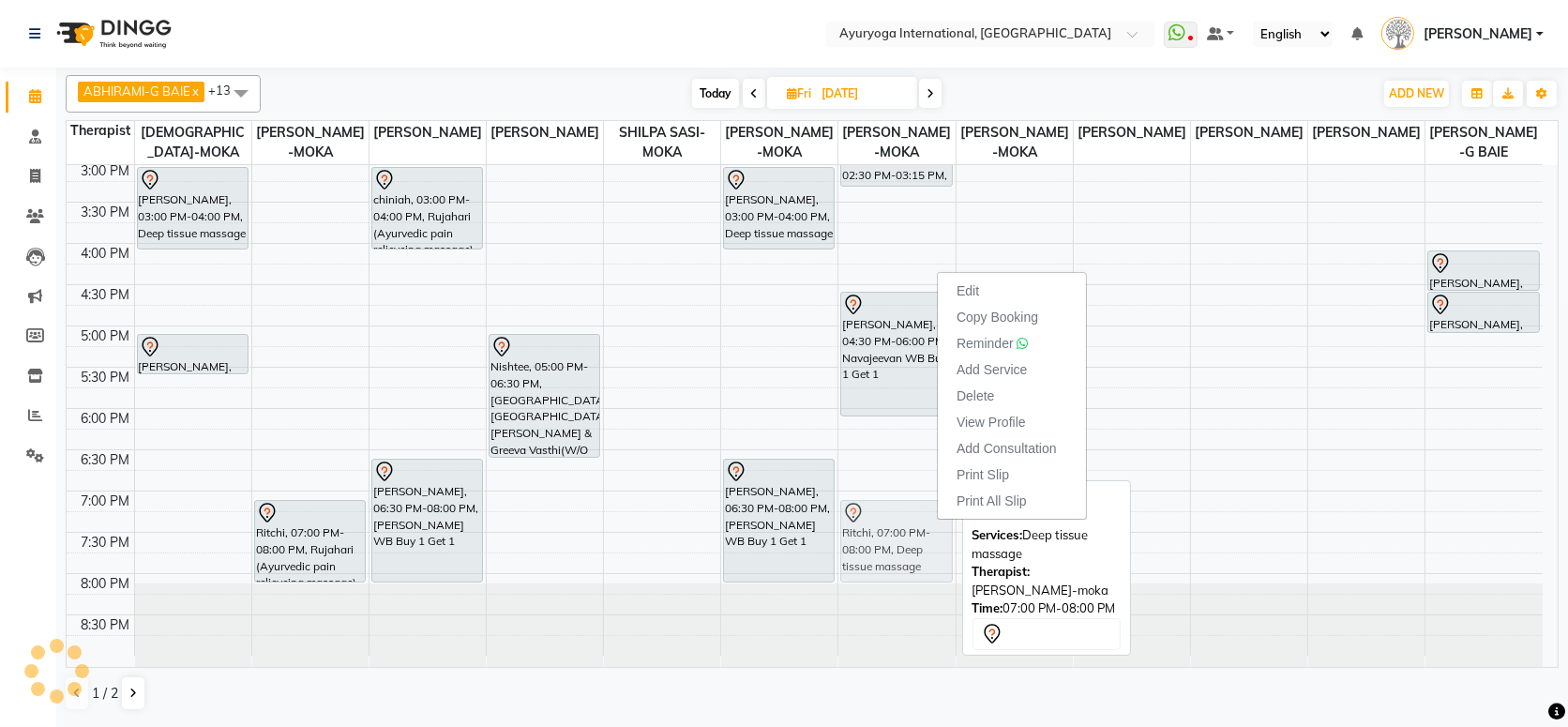 drag, startPoint x: 917, startPoint y: 516, endPoint x: 911, endPoint y: 523, distance: 9.219544 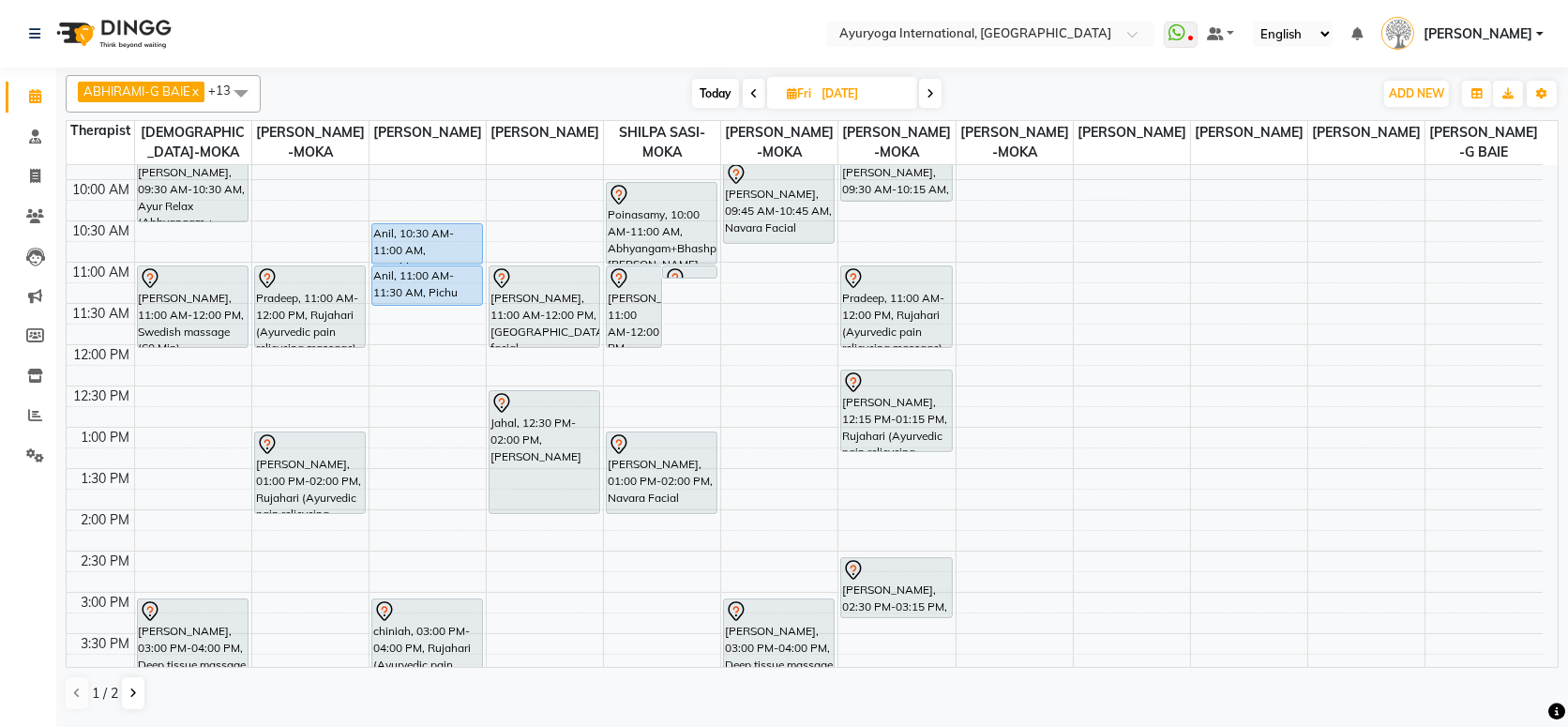 scroll, scrollTop: 234, scrollLeft: 0, axis: vertical 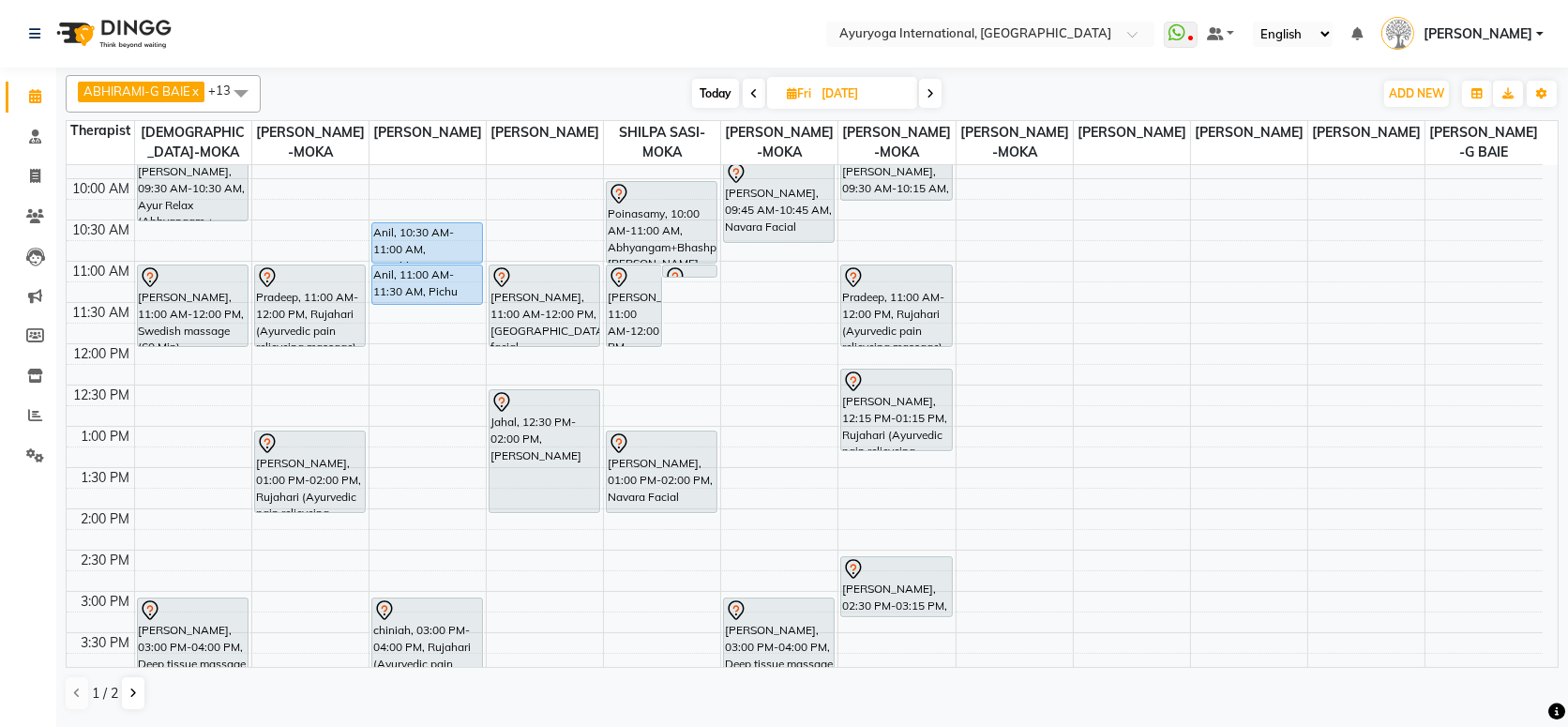 click at bounding box center [930, 93] 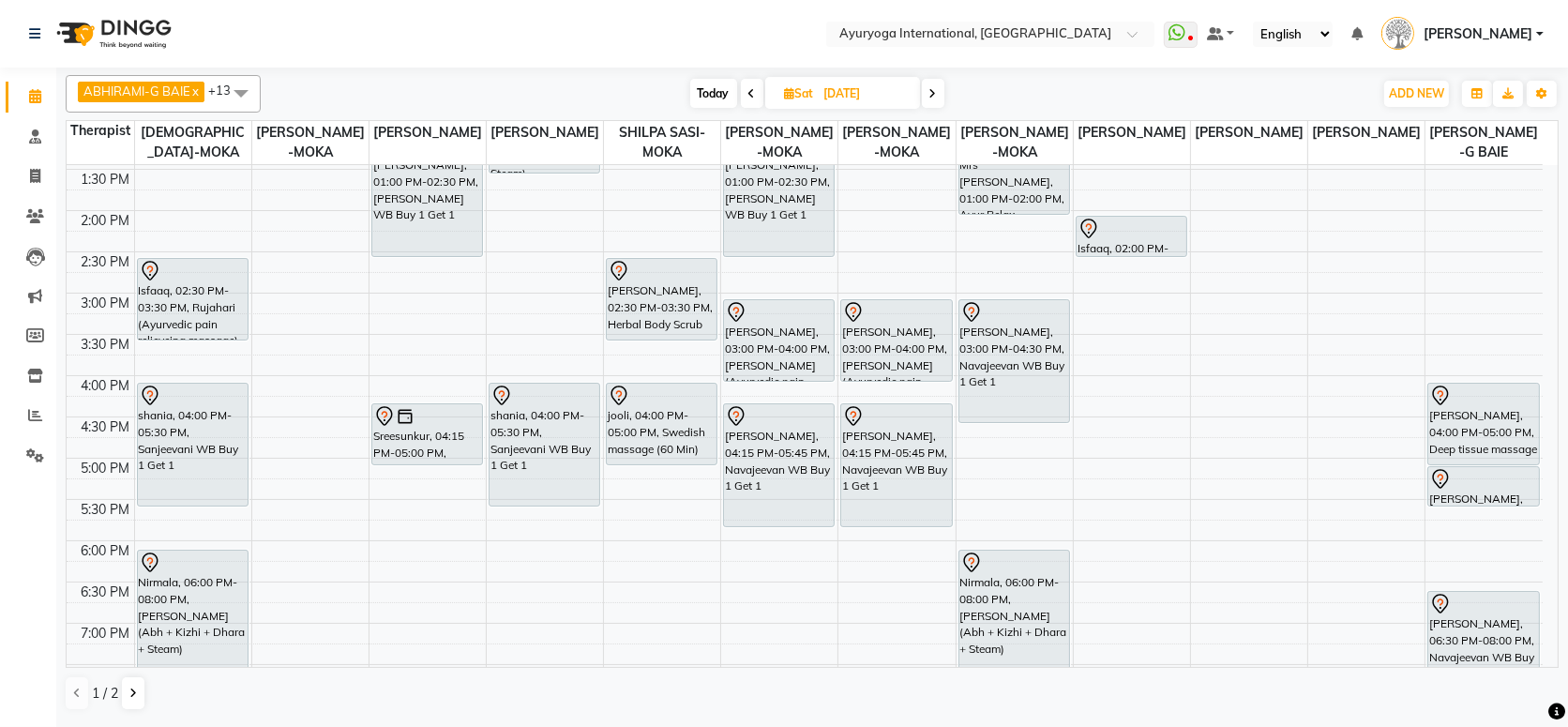 scroll, scrollTop: 583, scrollLeft: 0, axis: vertical 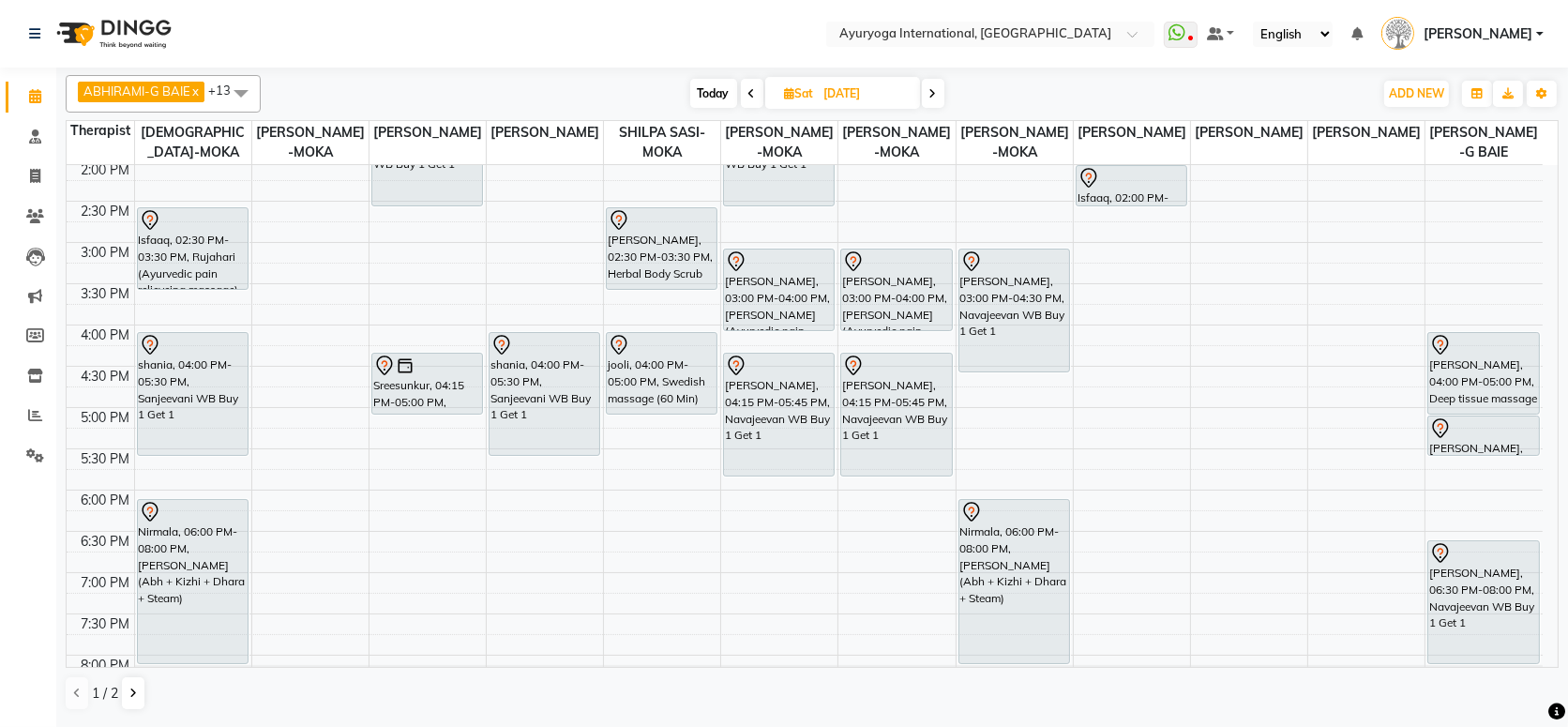 click at bounding box center [933, 93] 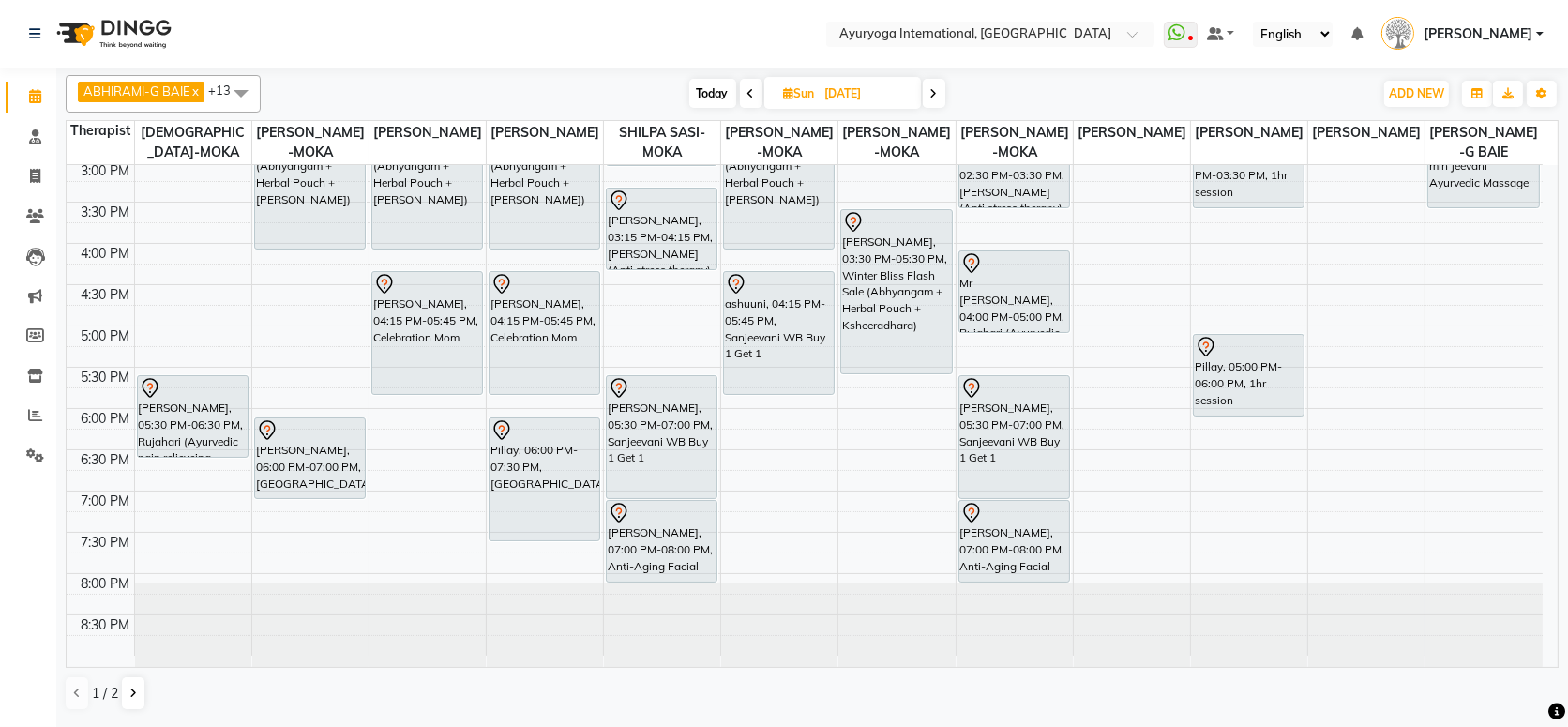 scroll, scrollTop: 684, scrollLeft: 0, axis: vertical 